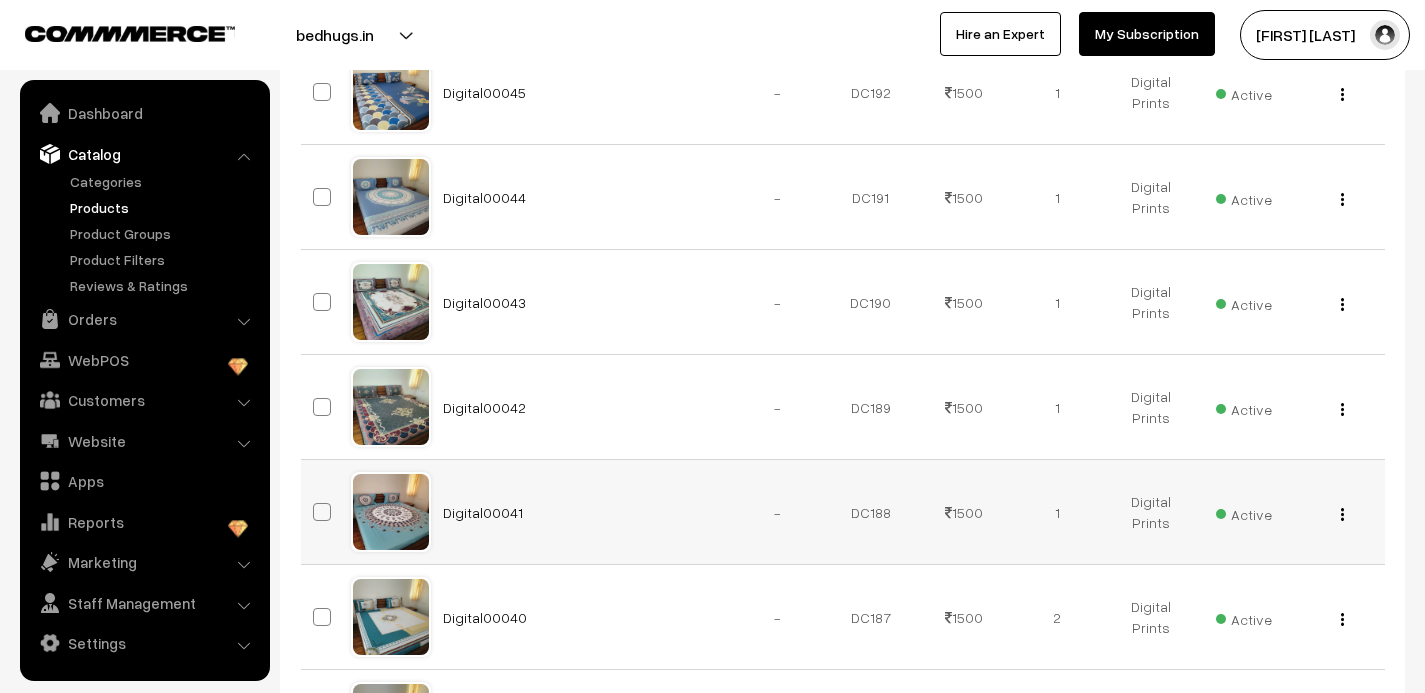 scroll, scrollTop: 409, scrollLeft: 0, axis: vertical 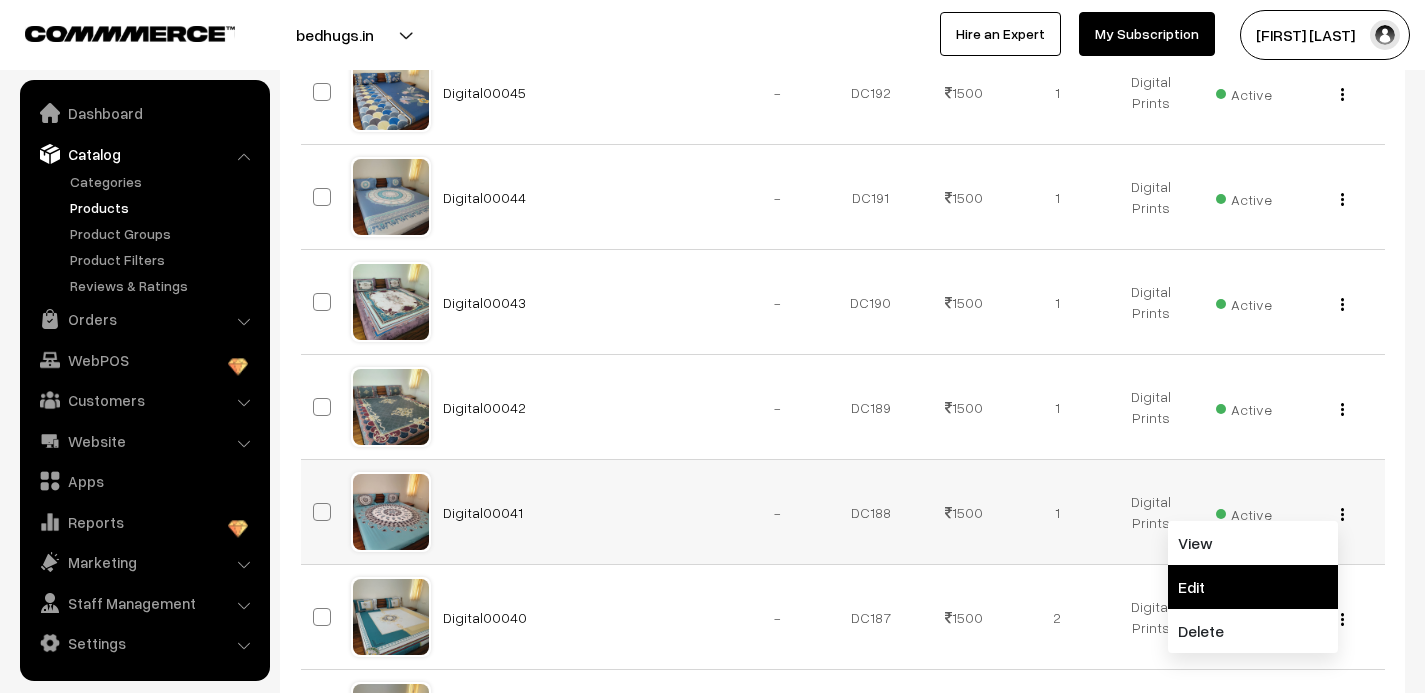 click on "Edit" at bounding box center [1253, 587] 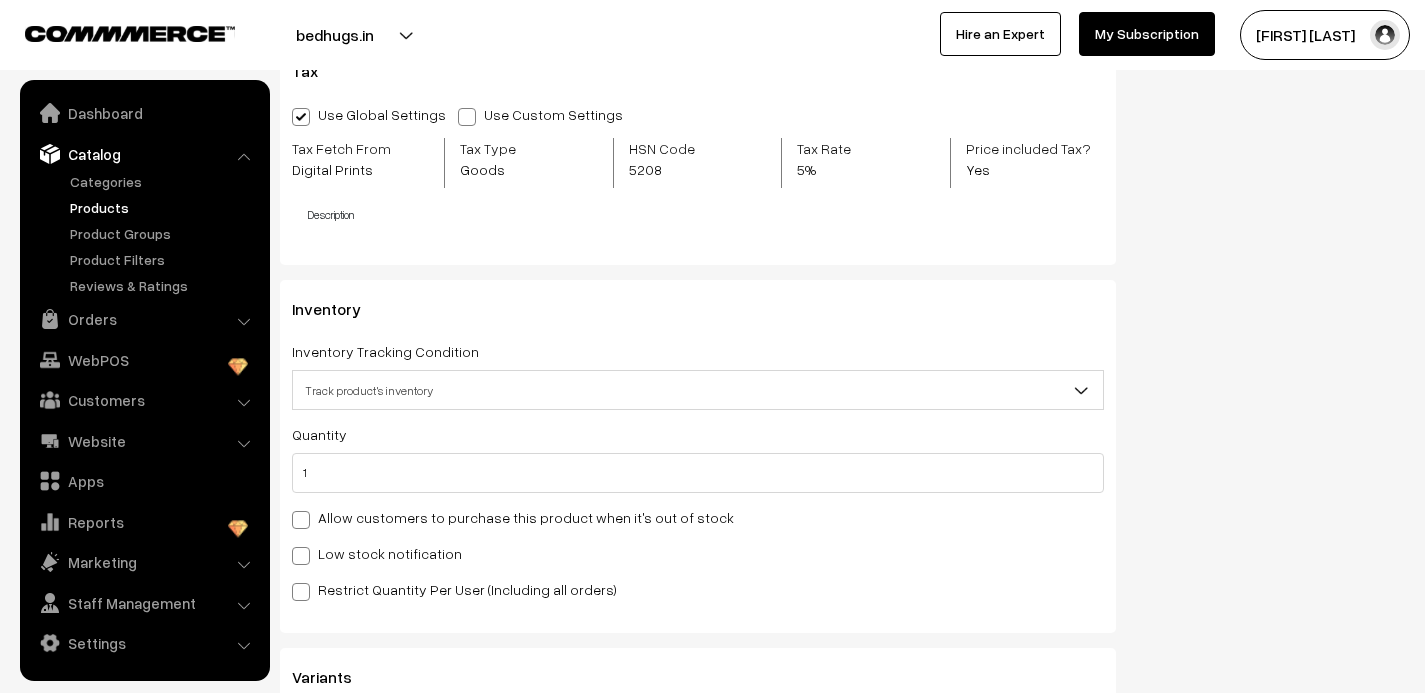 scroll, scrollTop: 1750, scrollLeft: 0, axis: vertical 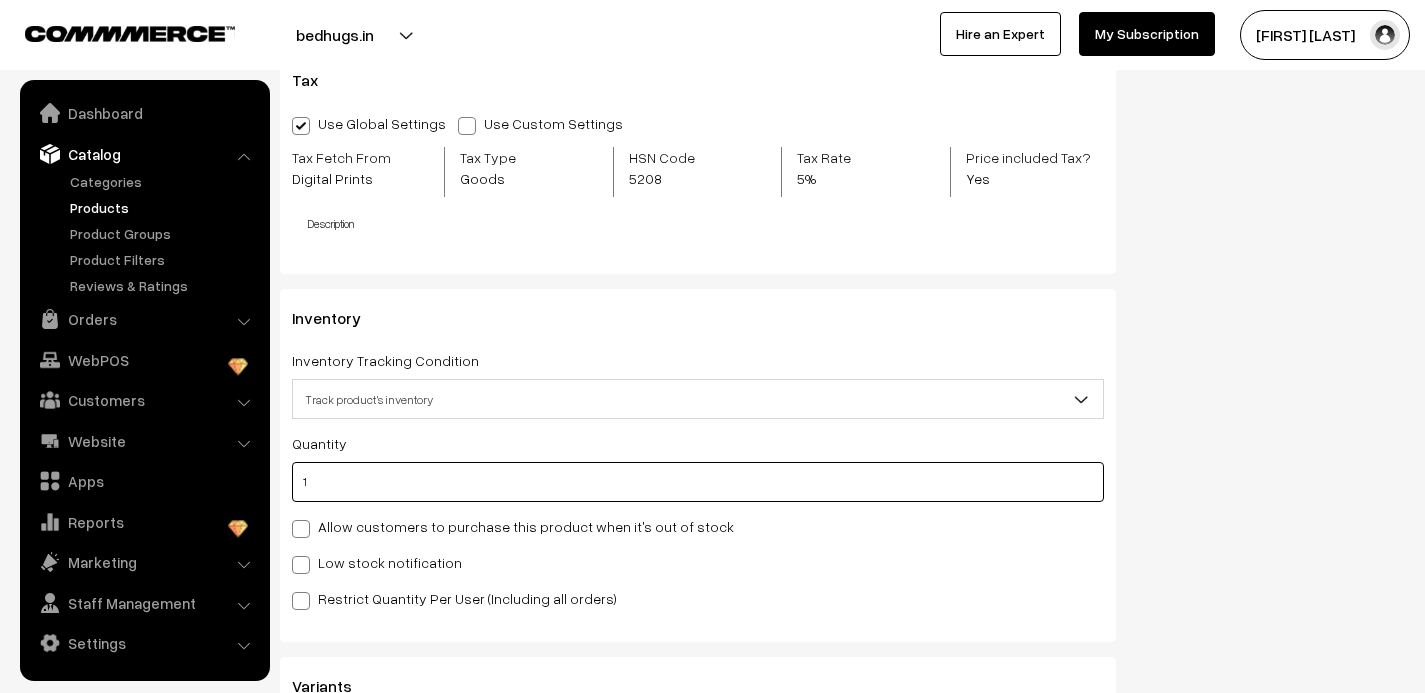 click on "1" at bounding box center (698, 482) 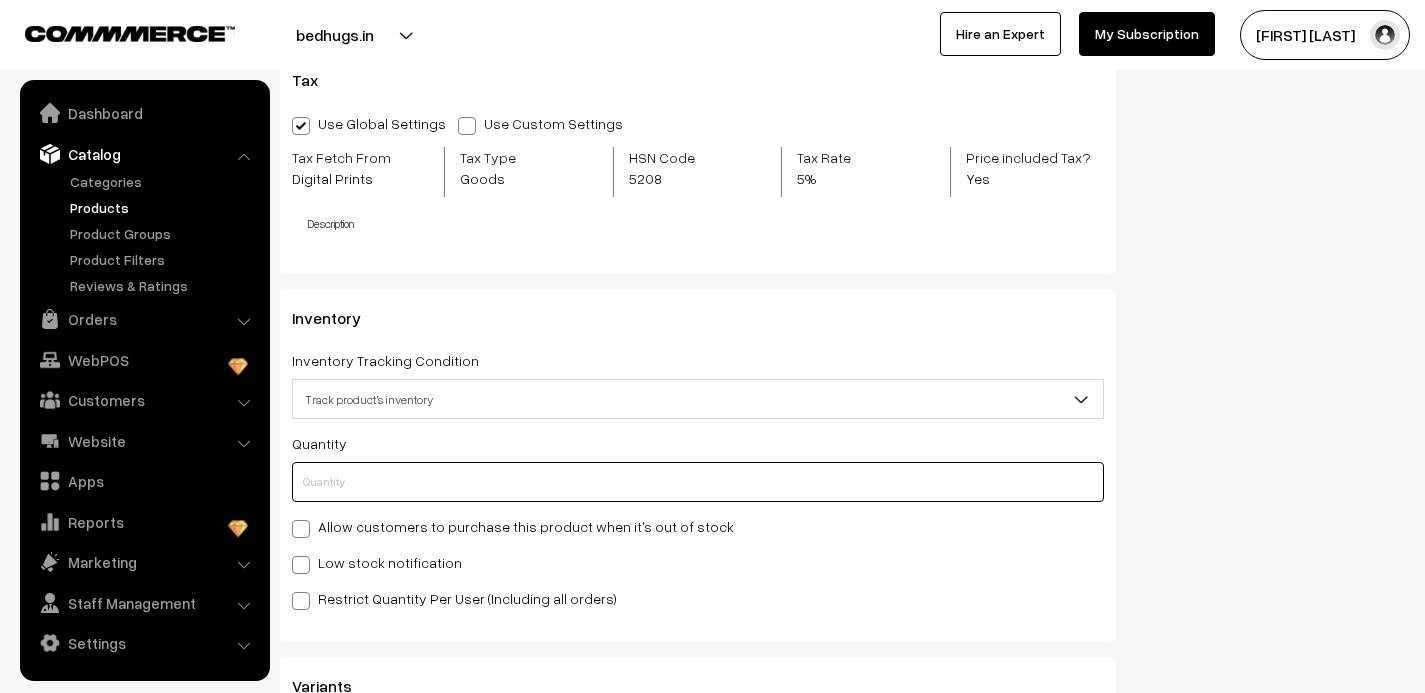 type on "0" 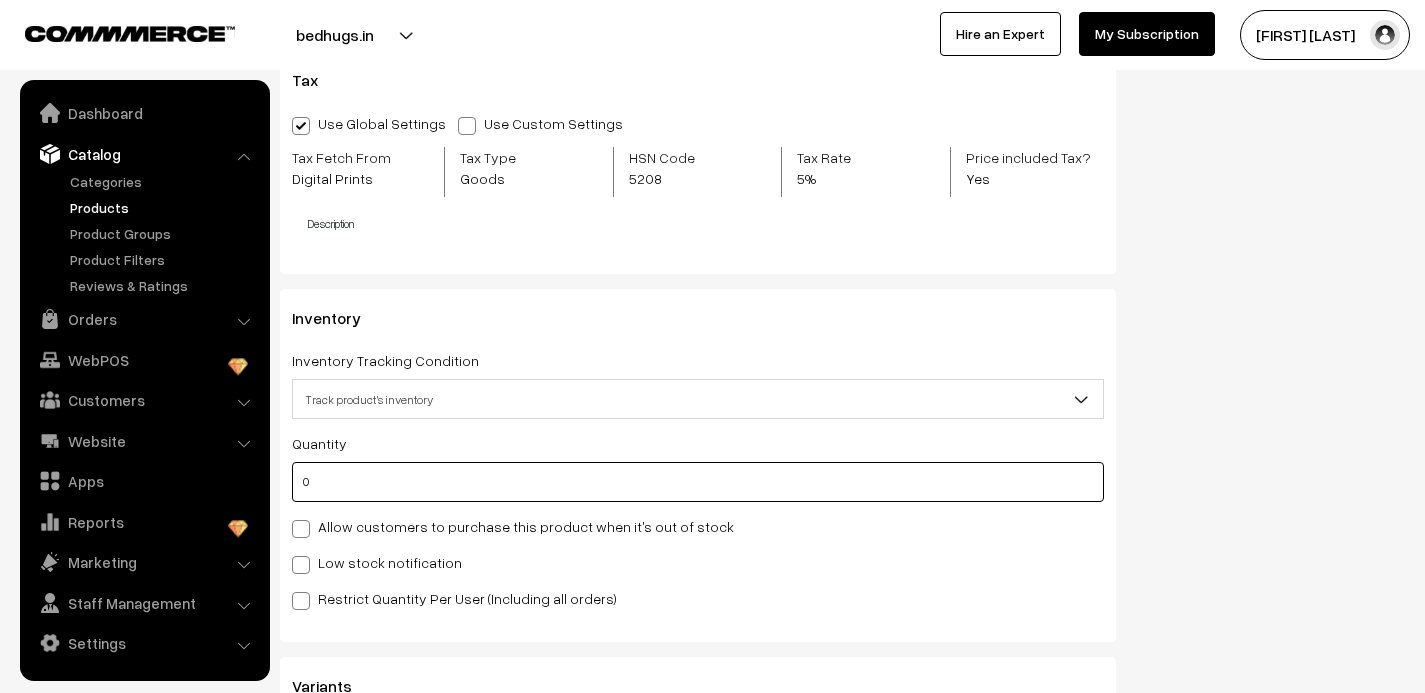 type on "1" 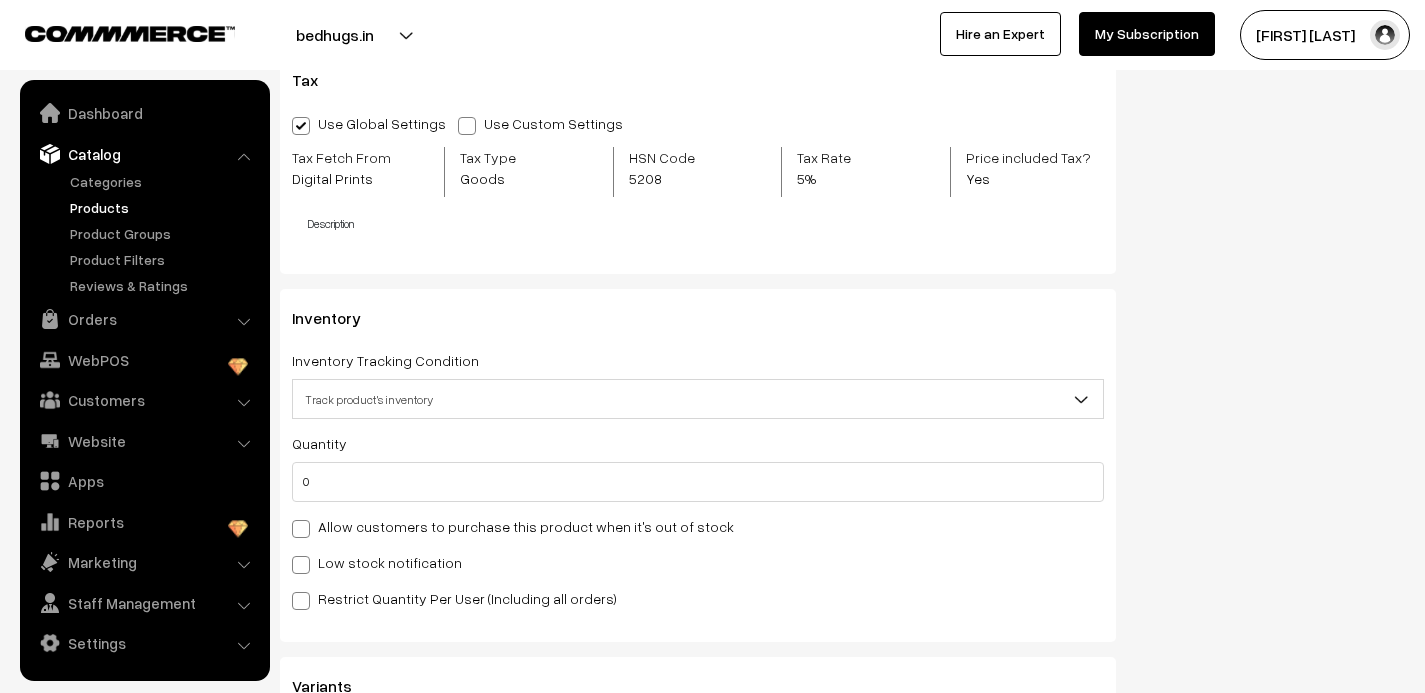 click on "Status
Active
Inactive
Active
Publish Date
Product Type
-- Select --
-- Select --
Filter Color
Hand Picked Related Products
0" at bounding box center (1275, -304) 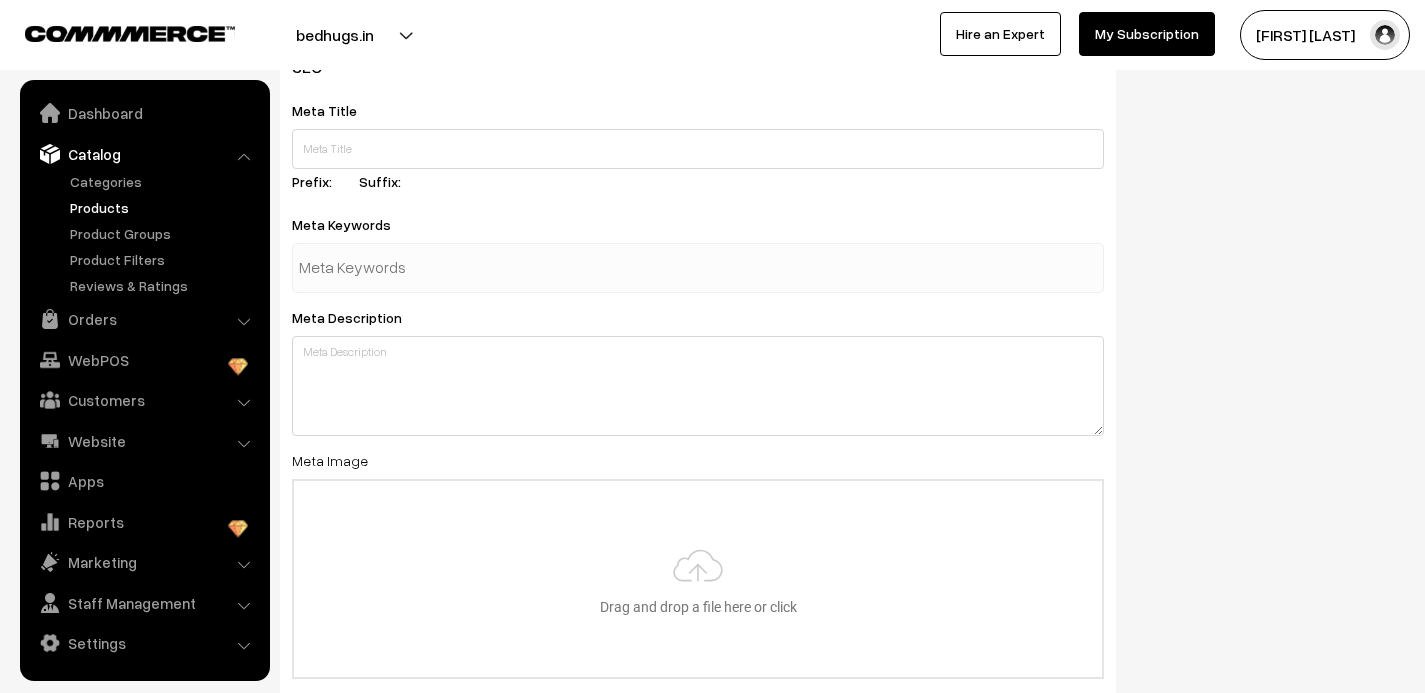 scroll, scrollTop: 2948, scrollLeft: 0, axis: vertical 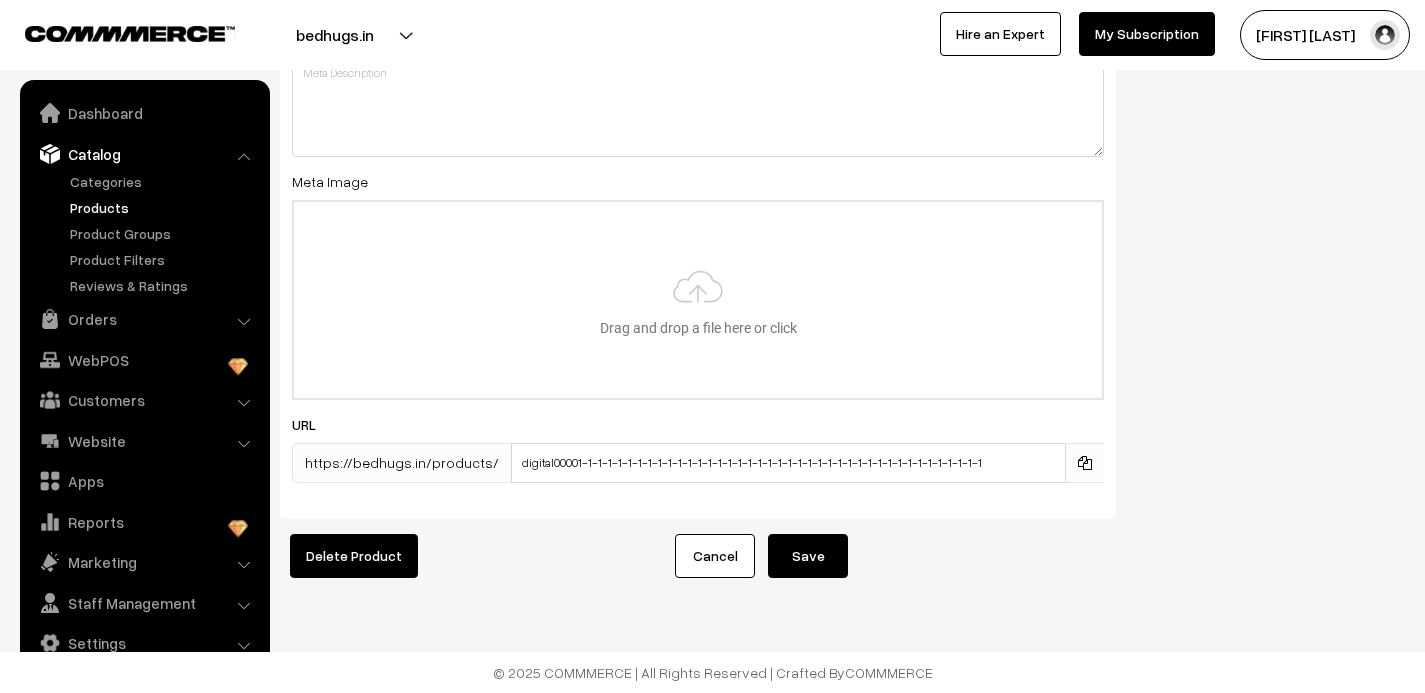 click on "Save" at bounding box center [808, 556] 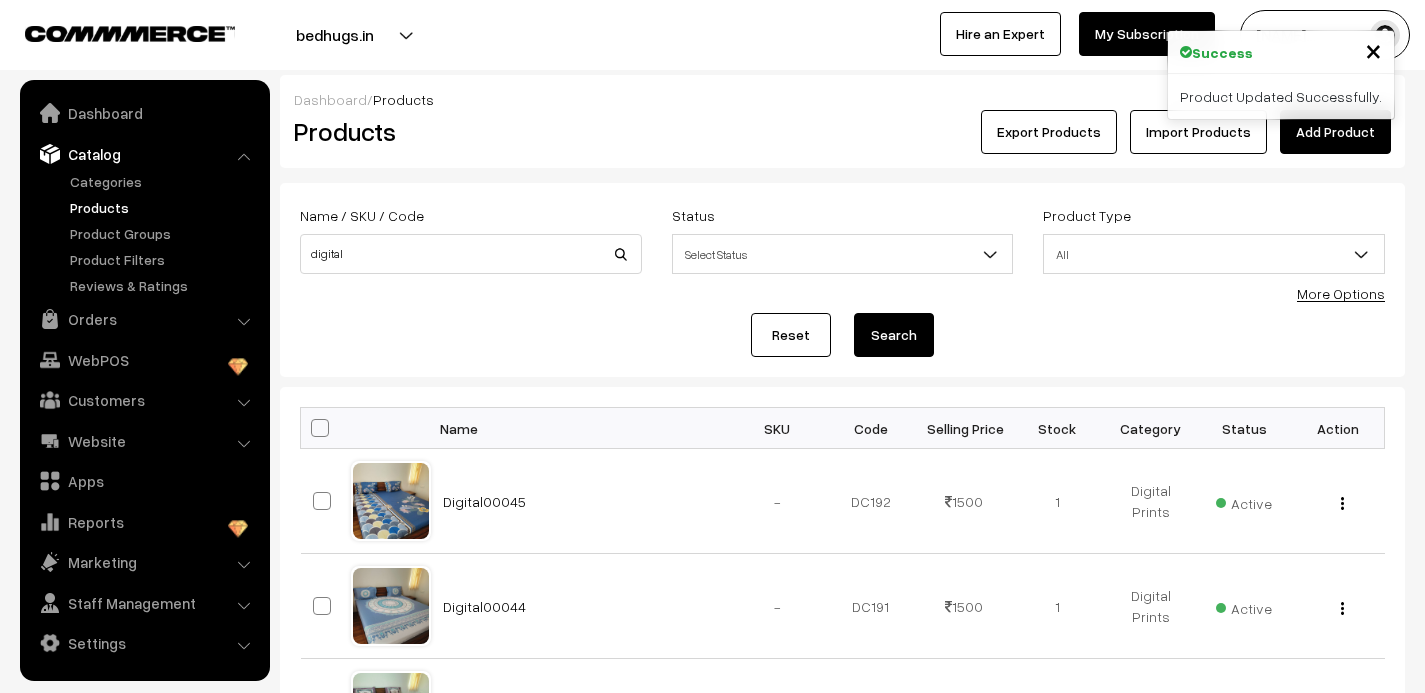 scroll, scrollTop: 0, scrollLeft: 0, axis: both 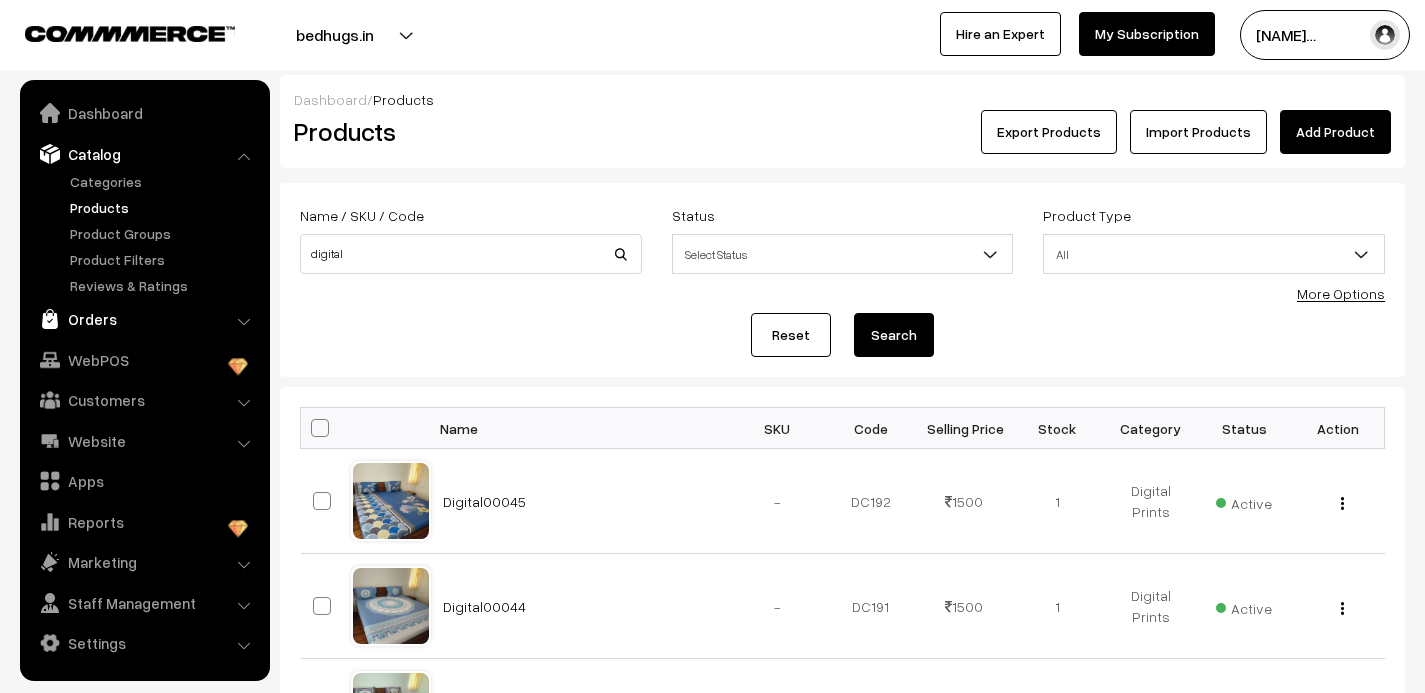 click on "Orders" at bounding box center [144, 319] 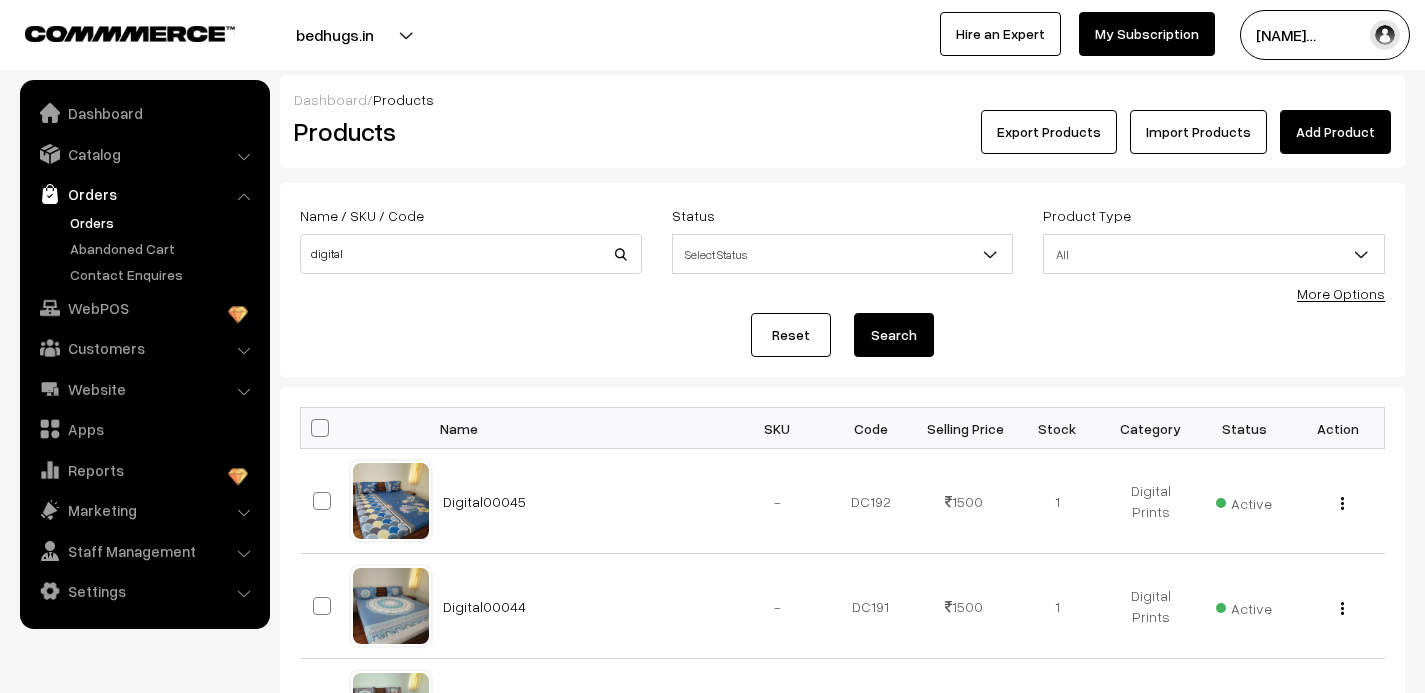 click on "Orders" at bounding box center [164, 222] 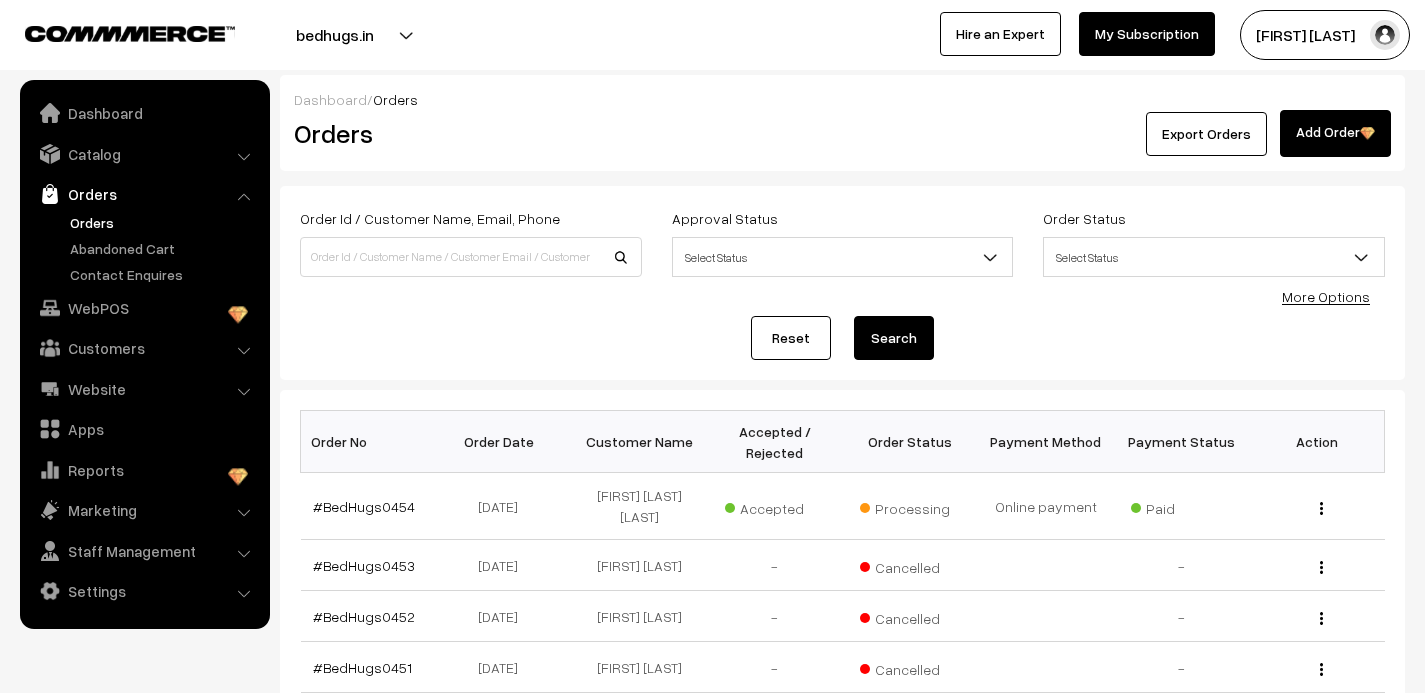 scroll, scrollTop: 0, scrollLeft: 0, axis: both 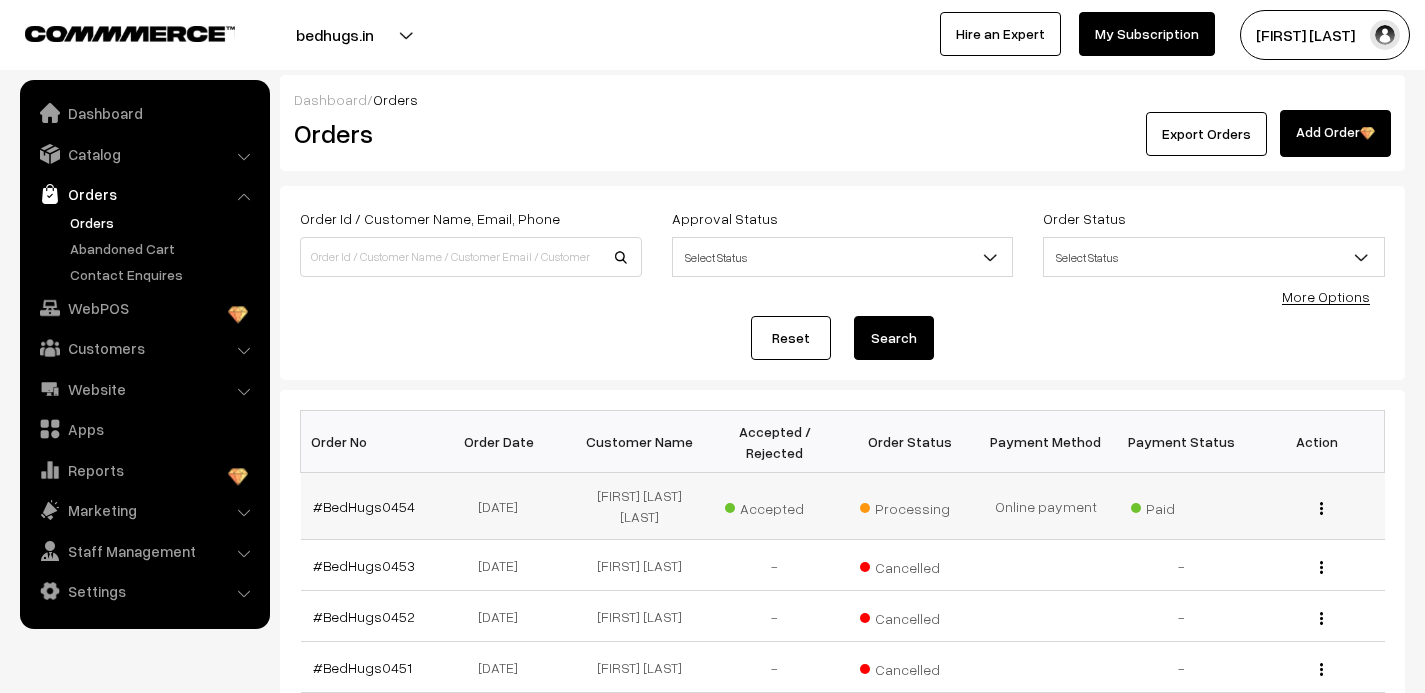 click at bounding box center (1321, 508) 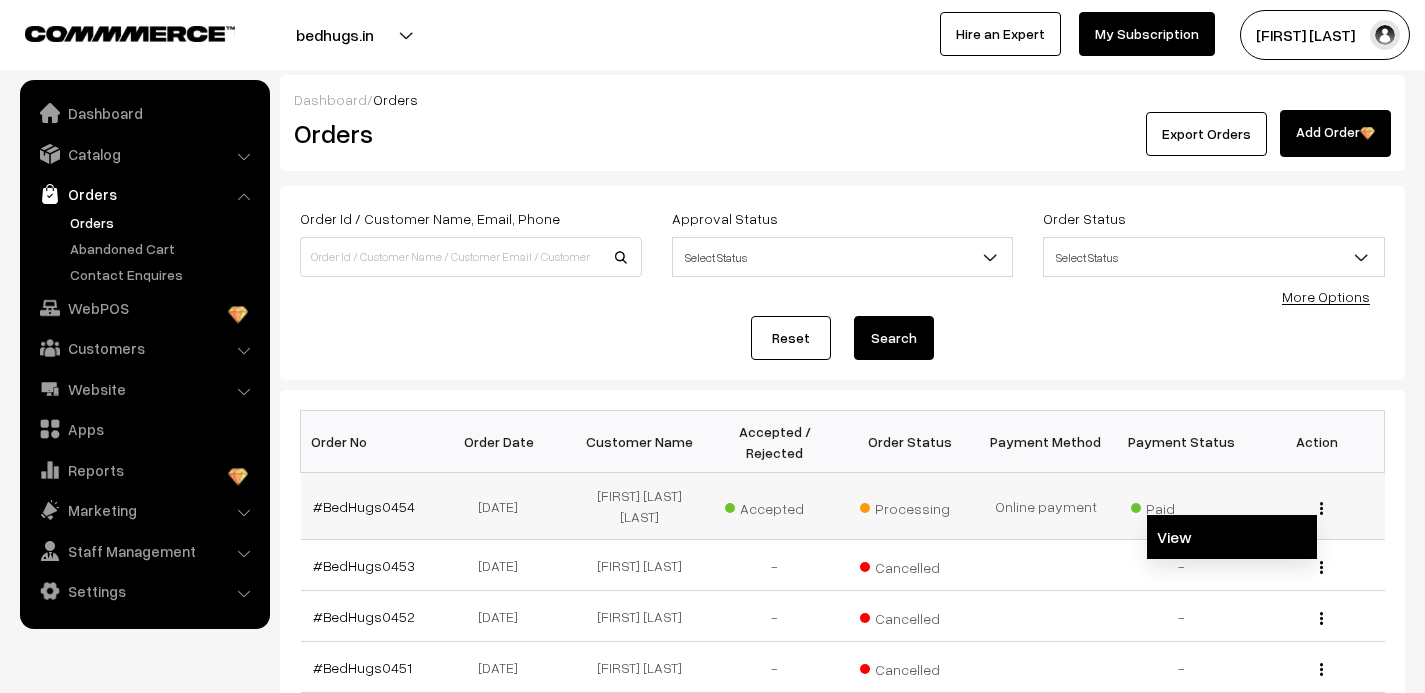 click on "View" at bounding box center [1232, 537] 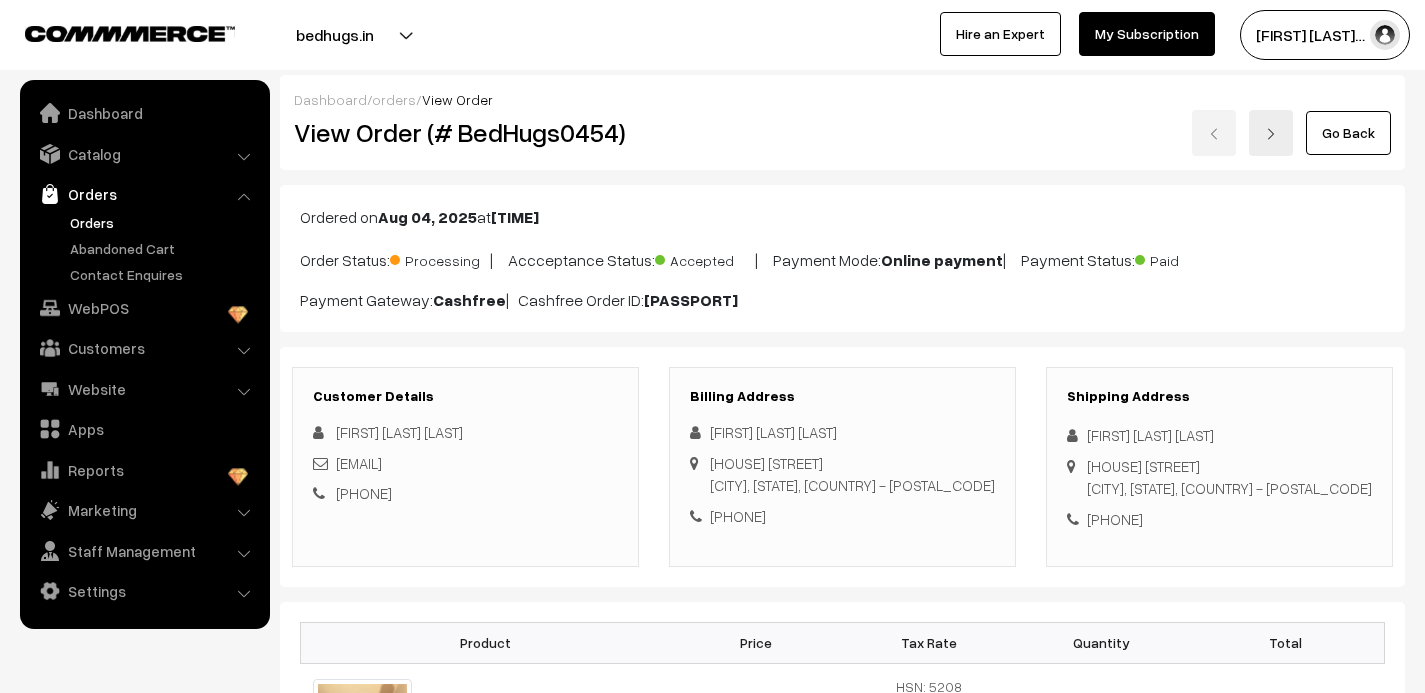 scroll, scrollTop: 1068, scrollLeft: 0, axis: vertical 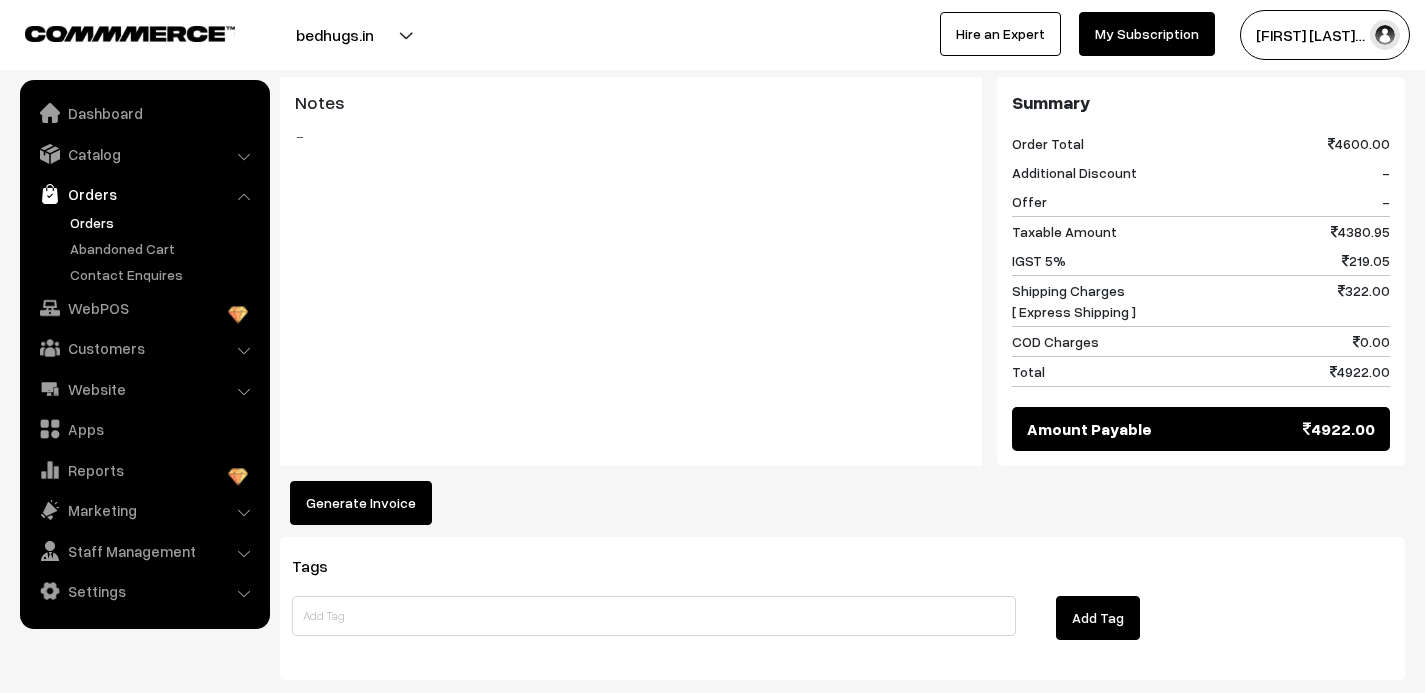 click on "Generate Invoice" at bounding box center [361, 503] 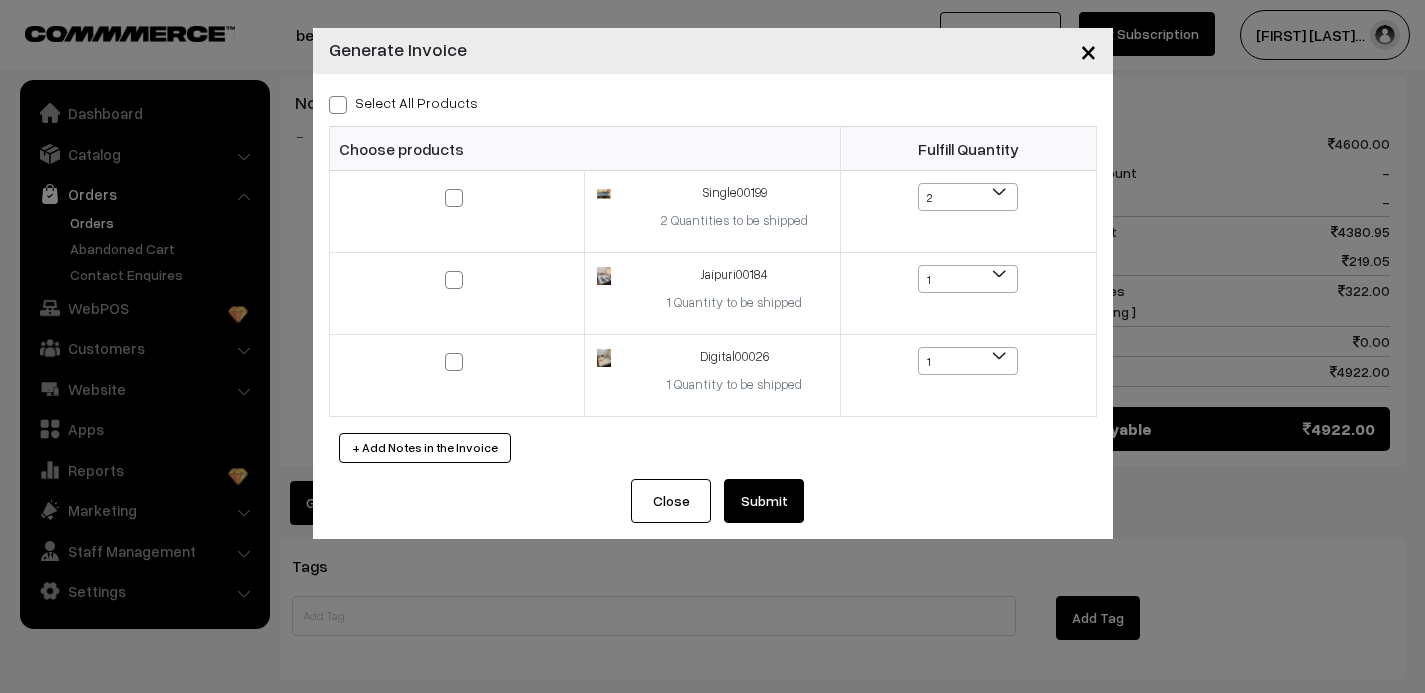 click at bounding box center [338, 105] 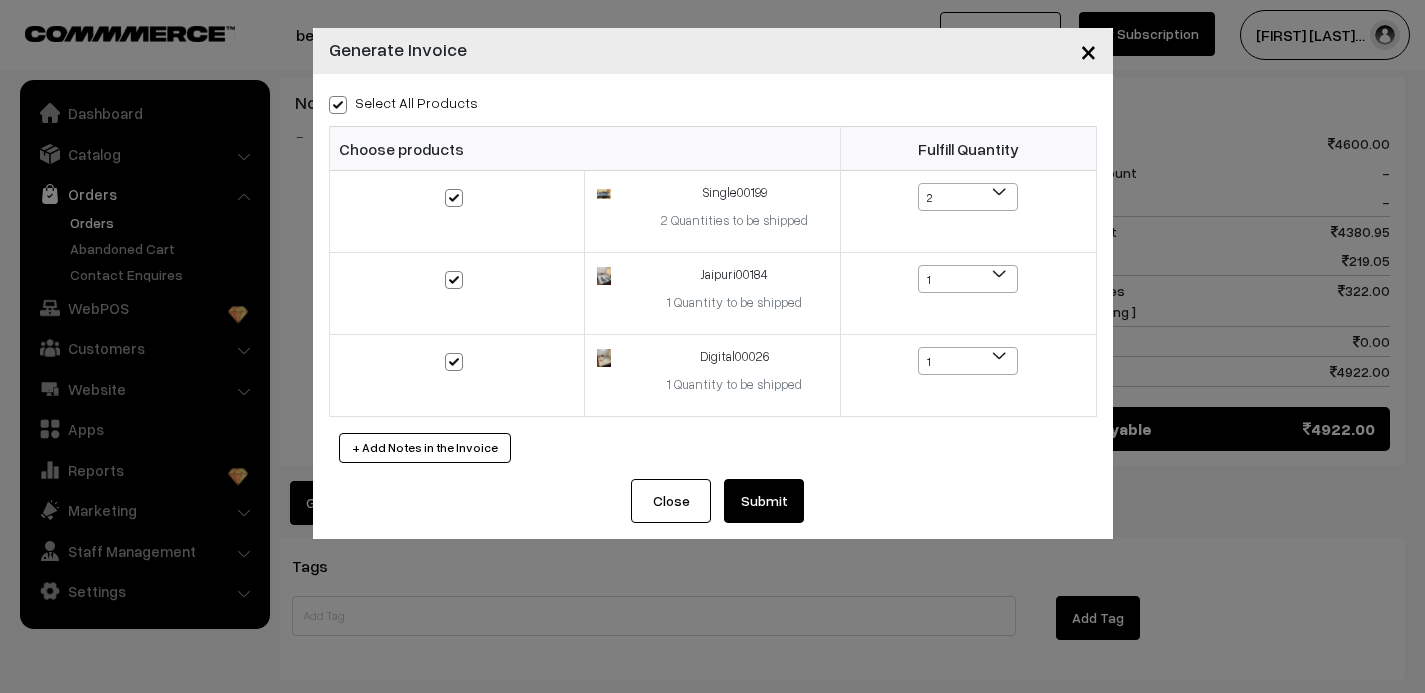 checkbox on "true" 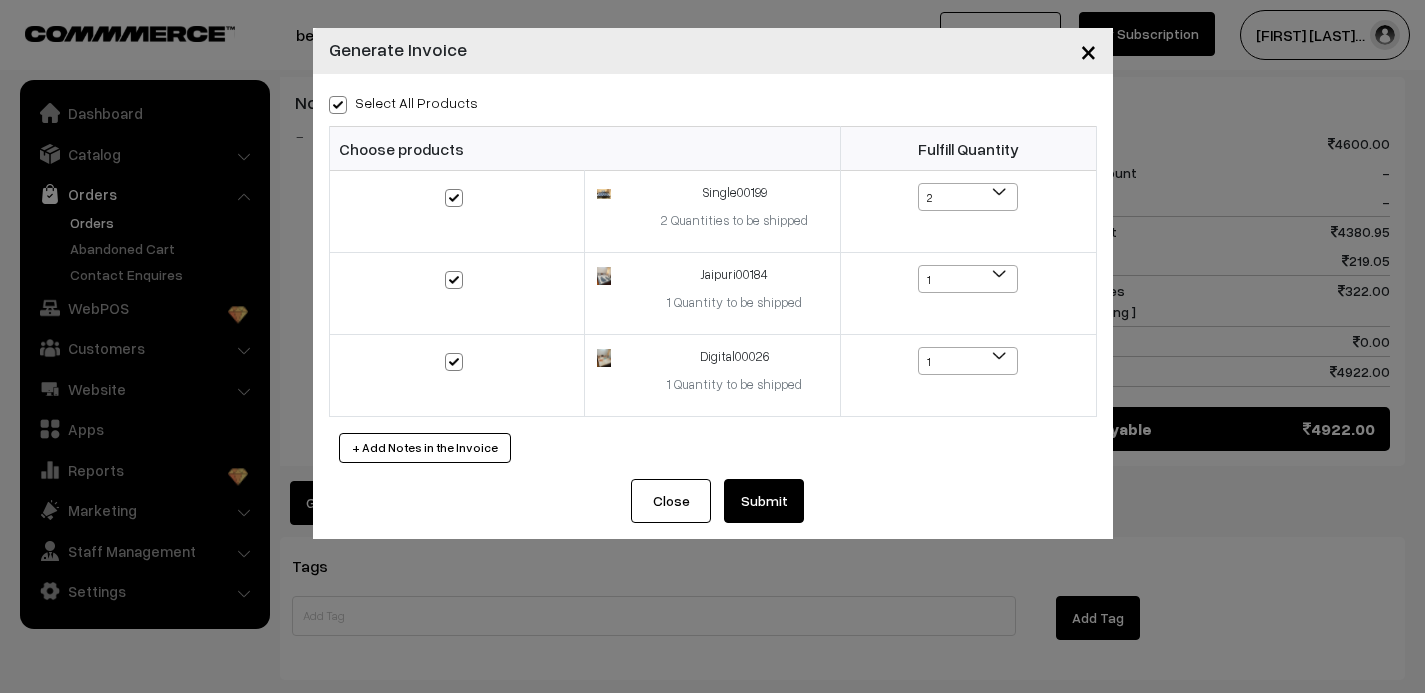 click on "Submit" at bounding box center (764, 501) 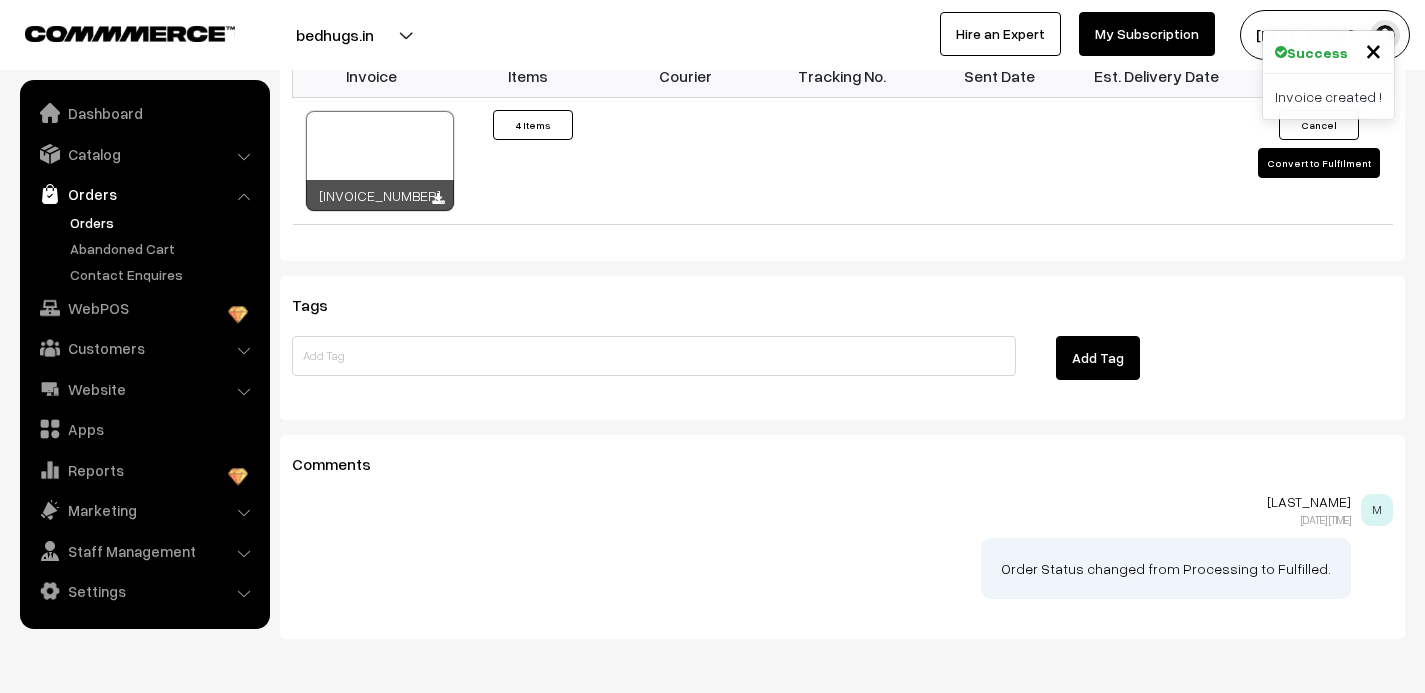 scroll, scrollTop: 1524, scrollLeft: 0, axis: vertical 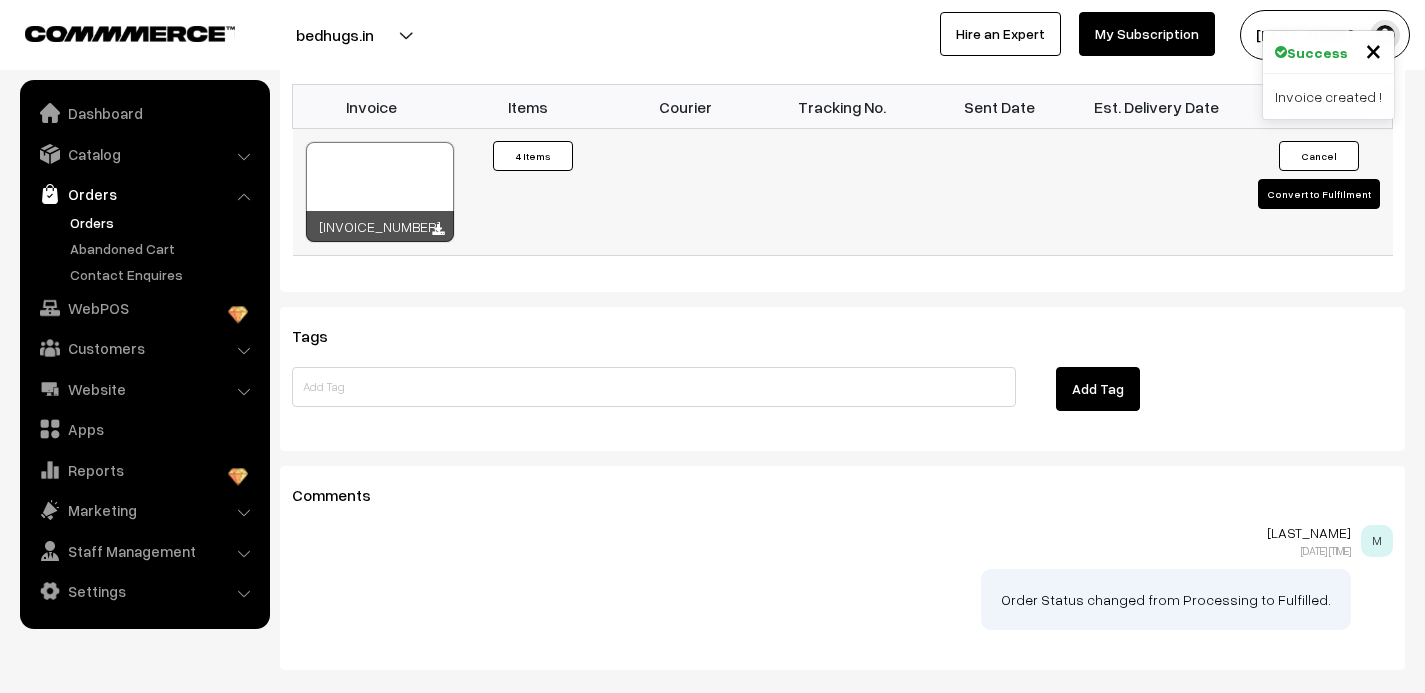 click on "Convert to Fulfilment" at bounding box center (1319, 194) 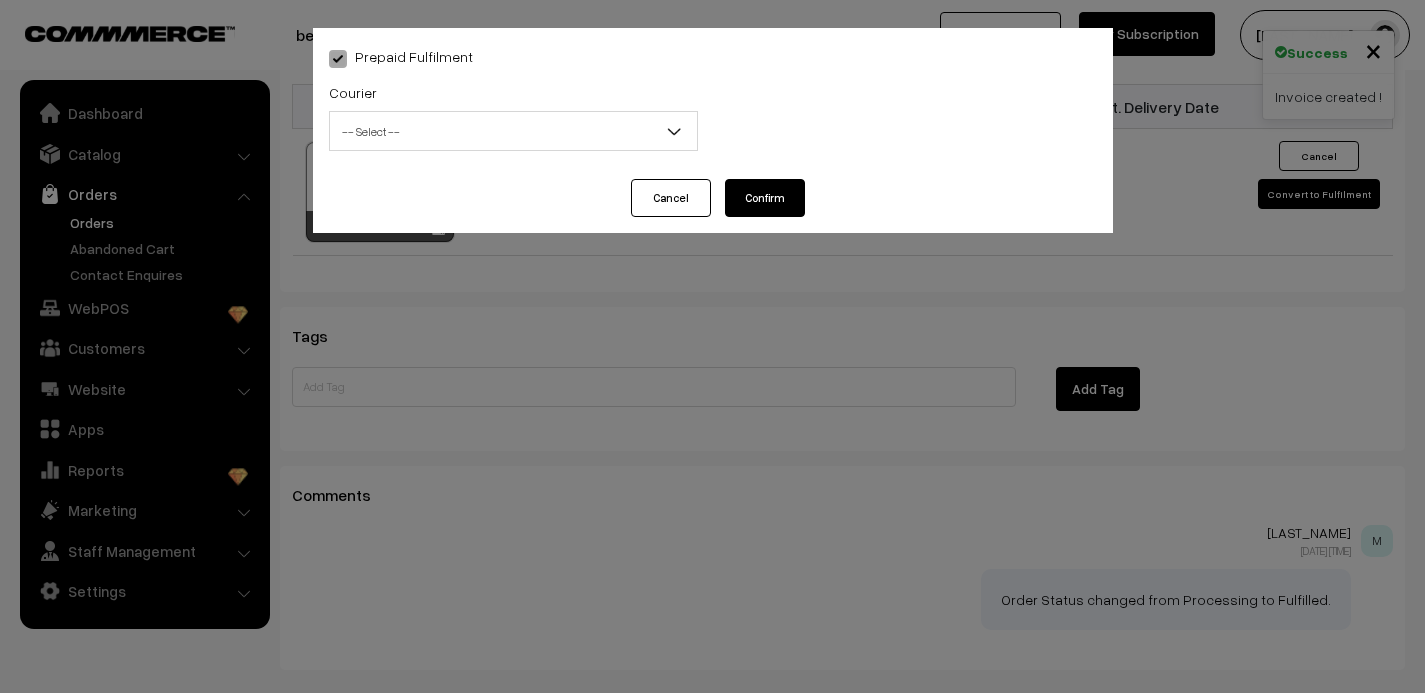 click on "-- Select --" at bounding box center [513, 131] 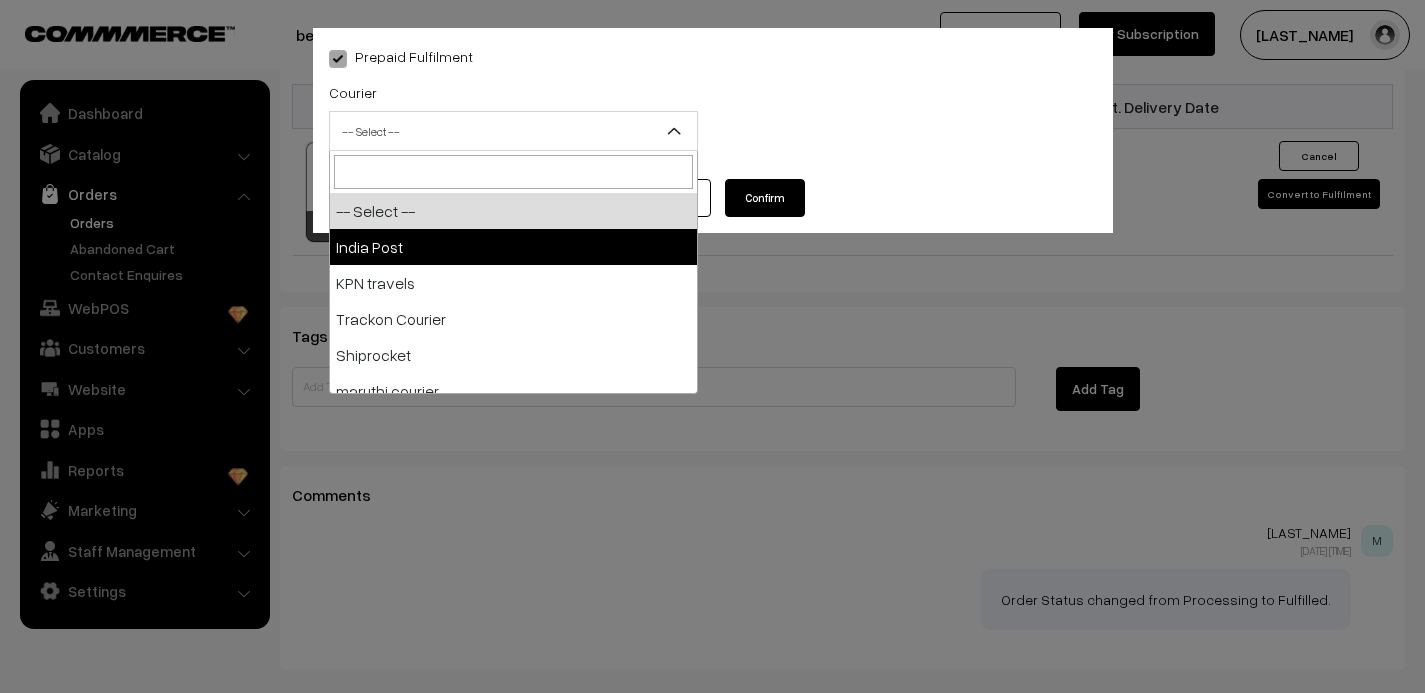select on "1" 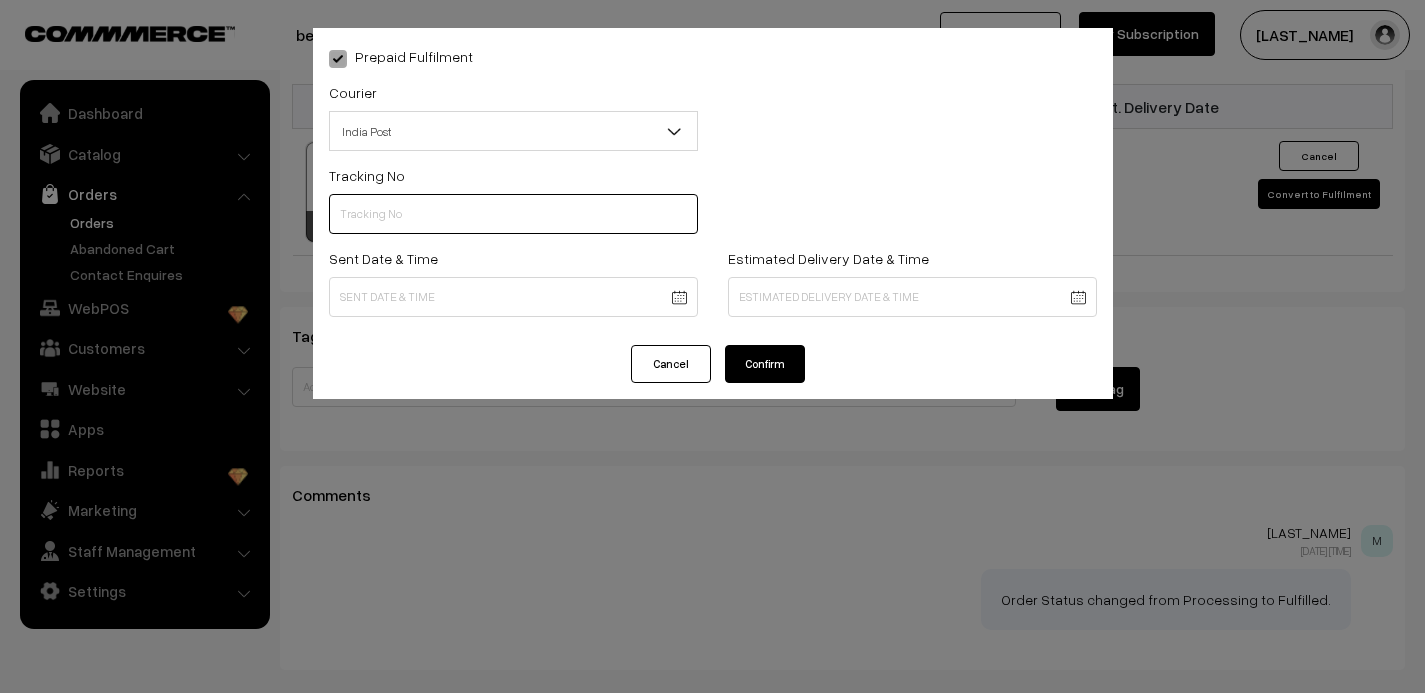 click at bounding box center [513, 214] 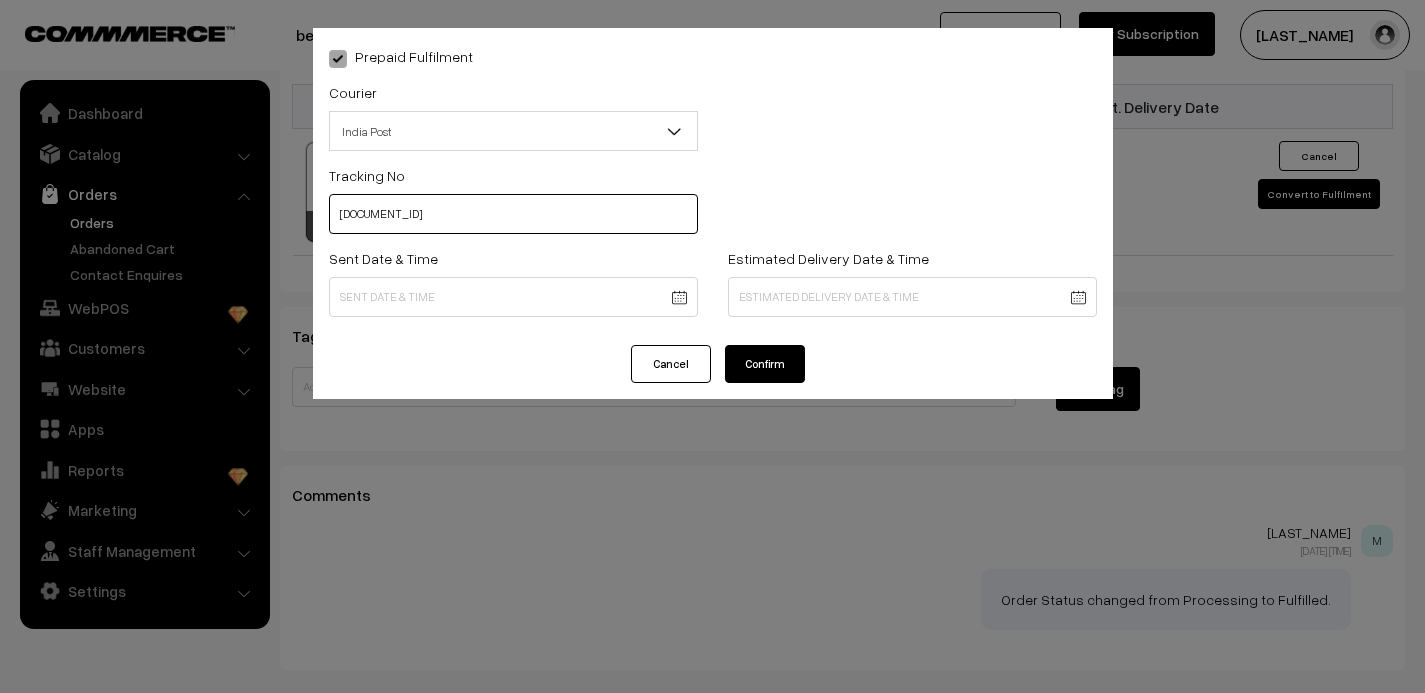 type on "EY007242505IN" 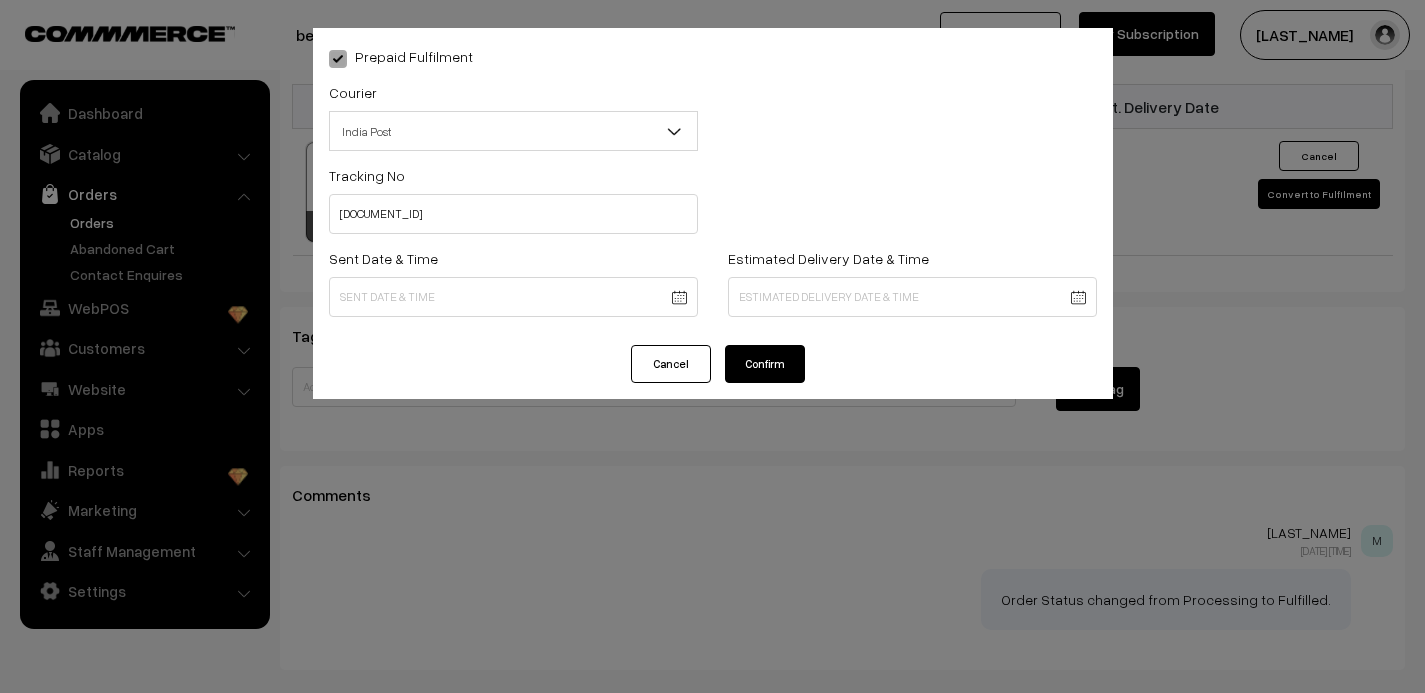 click on "Thank you for showing interest. Our team will call you shortly.
Close
bedhugs.in
Go to Website
Switch Store
Create New Store" at bounding box center (712, -362) 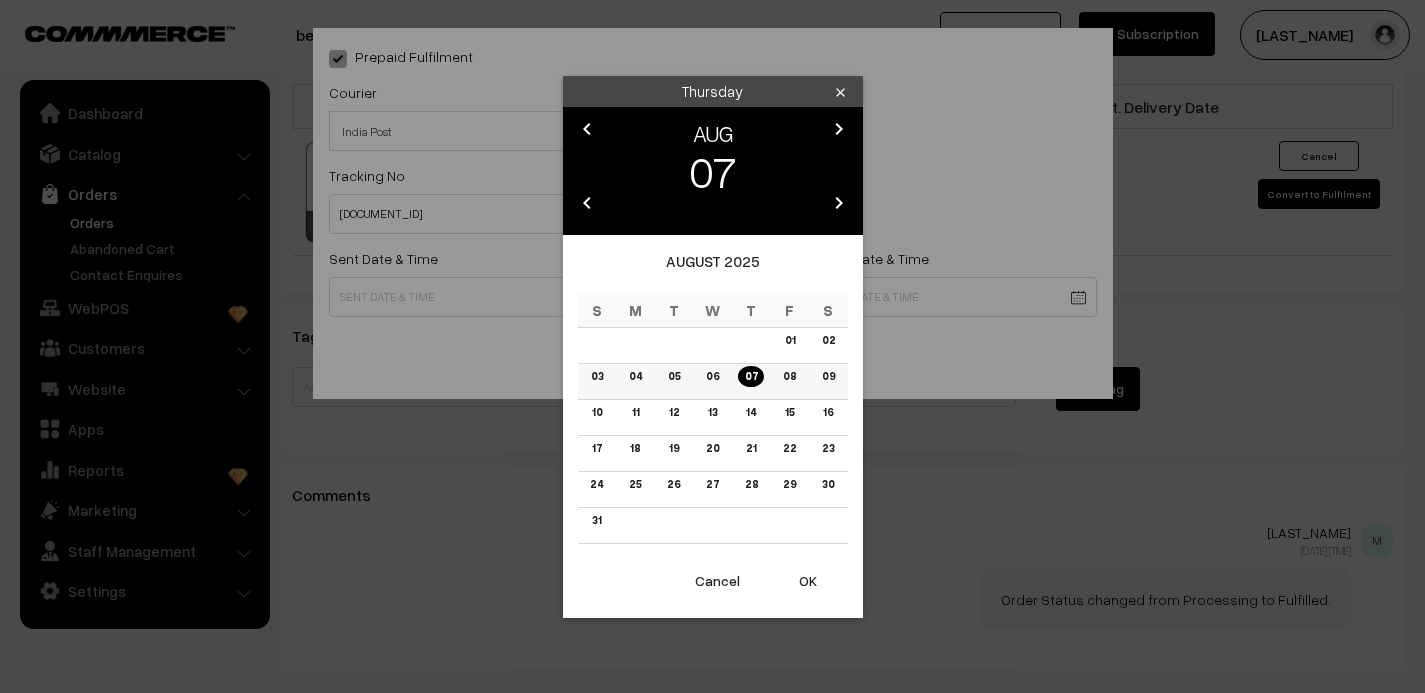 click on "06" at bounding box center (712, 376) 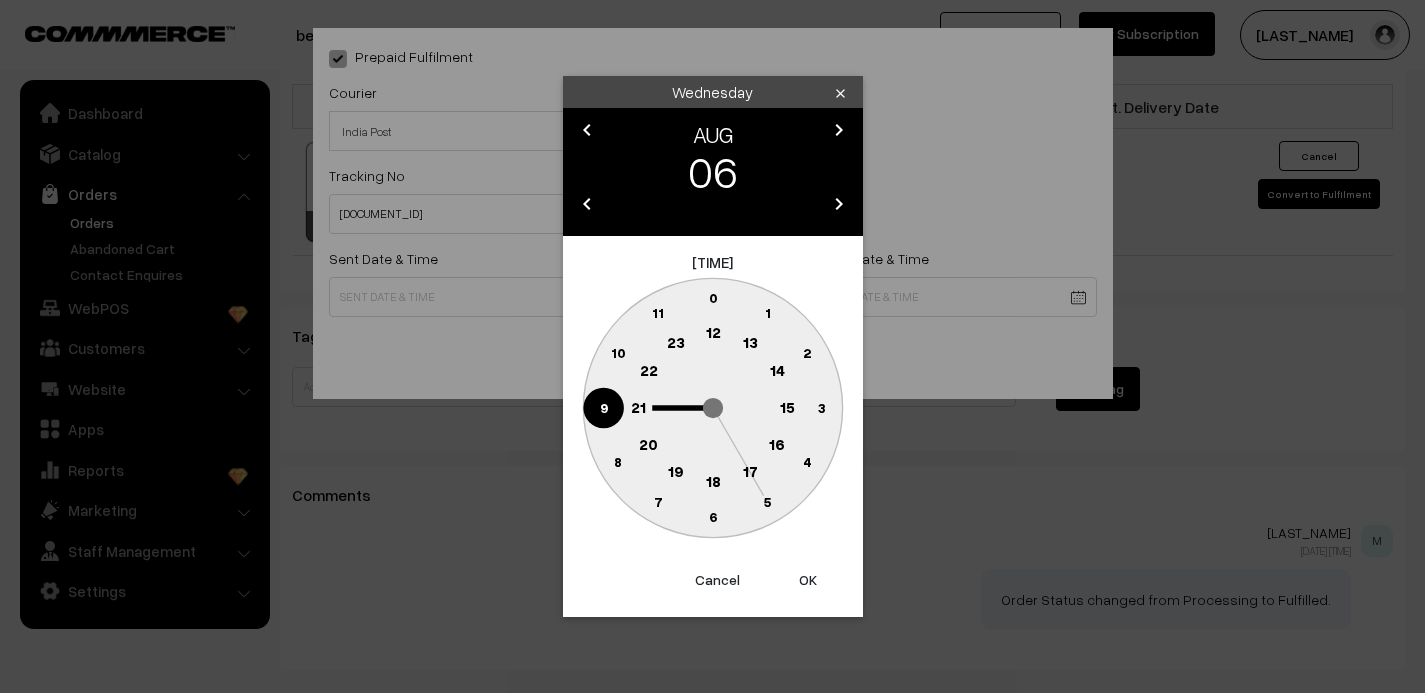 click on "OK" at bounding box center [808, 580] 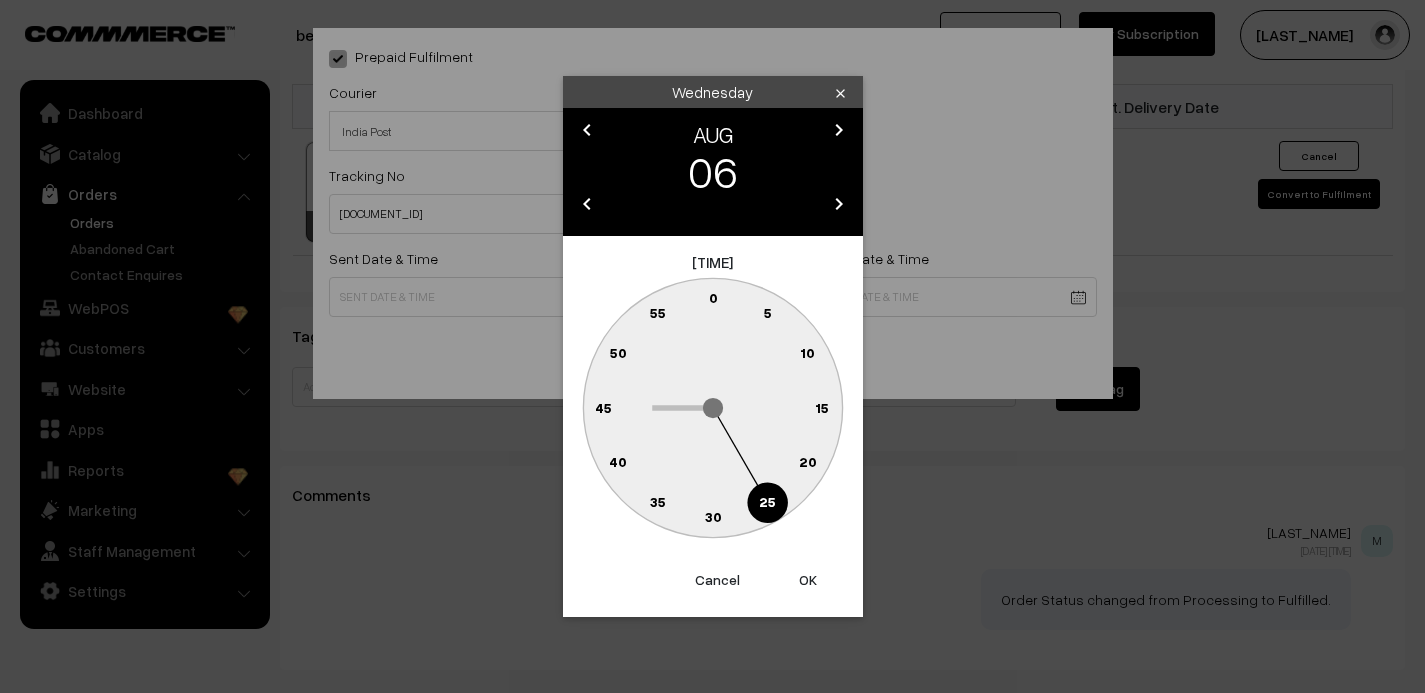 click on "OK" at bounding box center (808, 580) 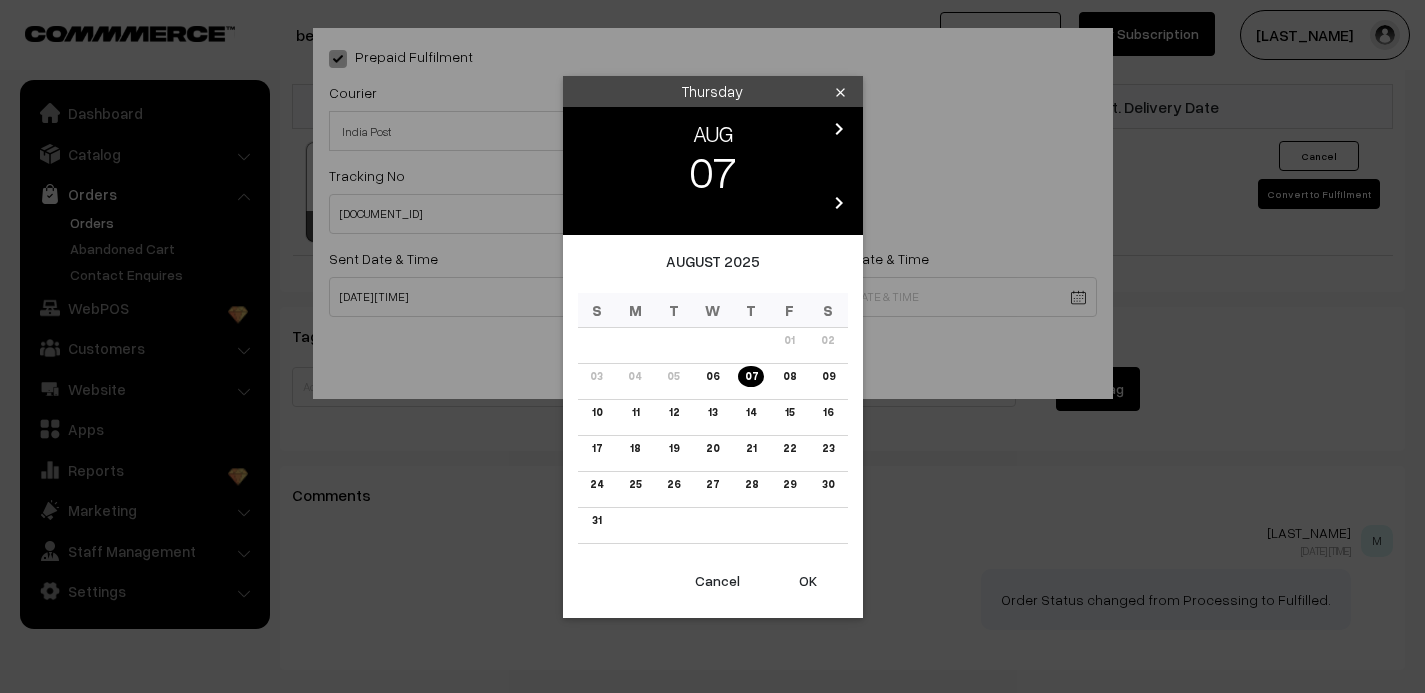 click on "Thank you for showing interest. Our team will call you shortly.
Close
bedhugs.in
Go to Website
Switch Store
Create New Store" at bounding box center (712, -362) 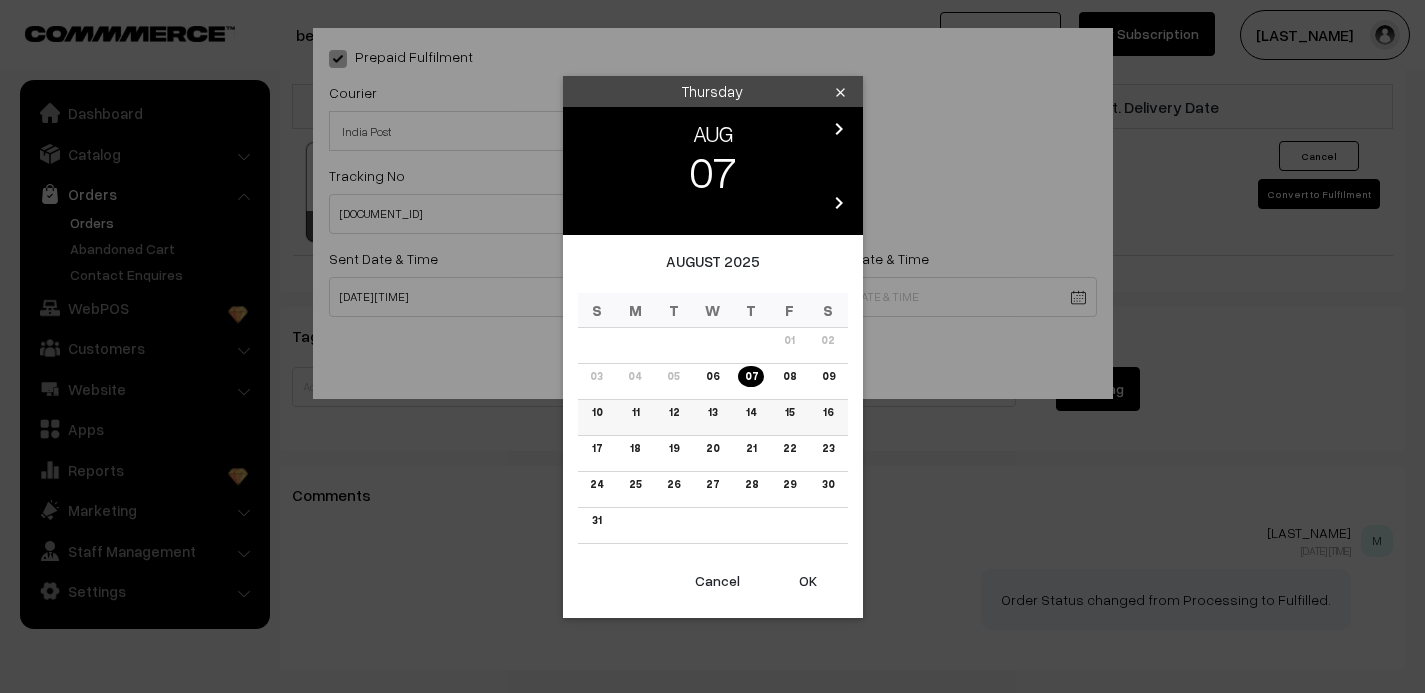 click on "13" at bounding box center [712, 412] 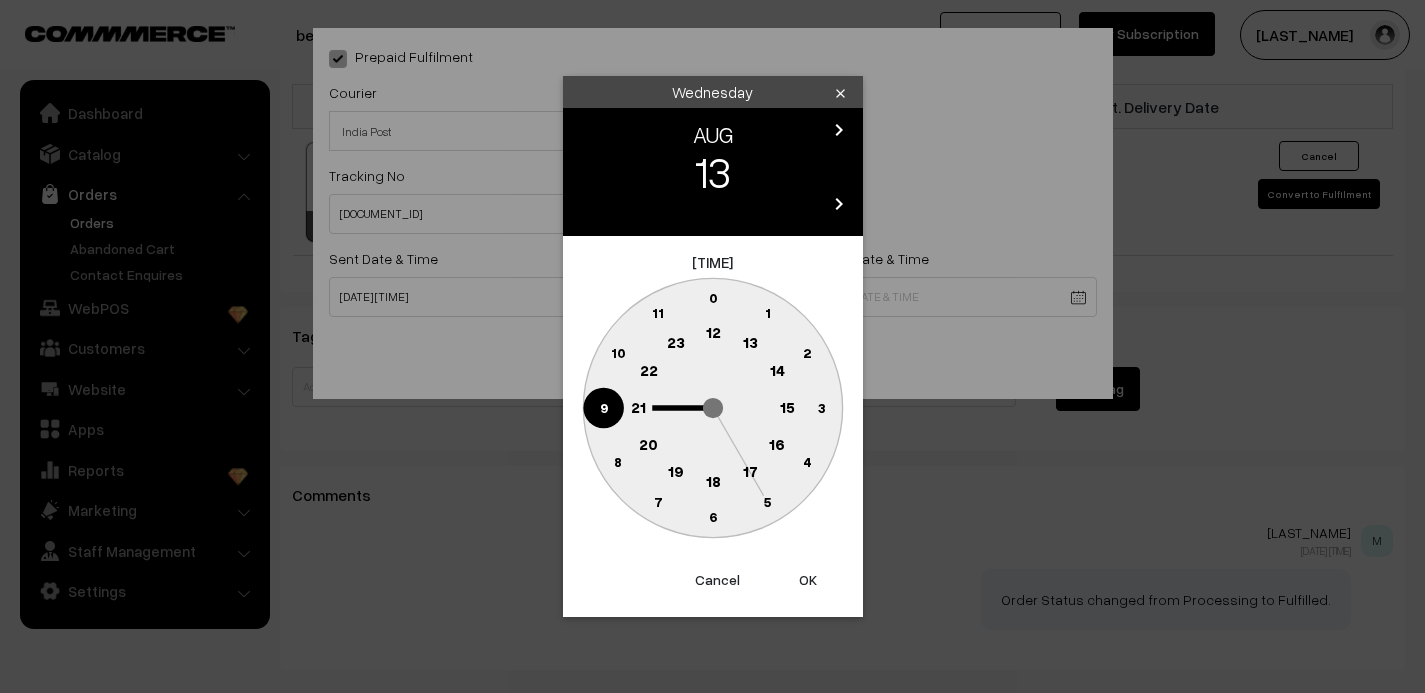 click on "OK" at bounding box center [808, 580] 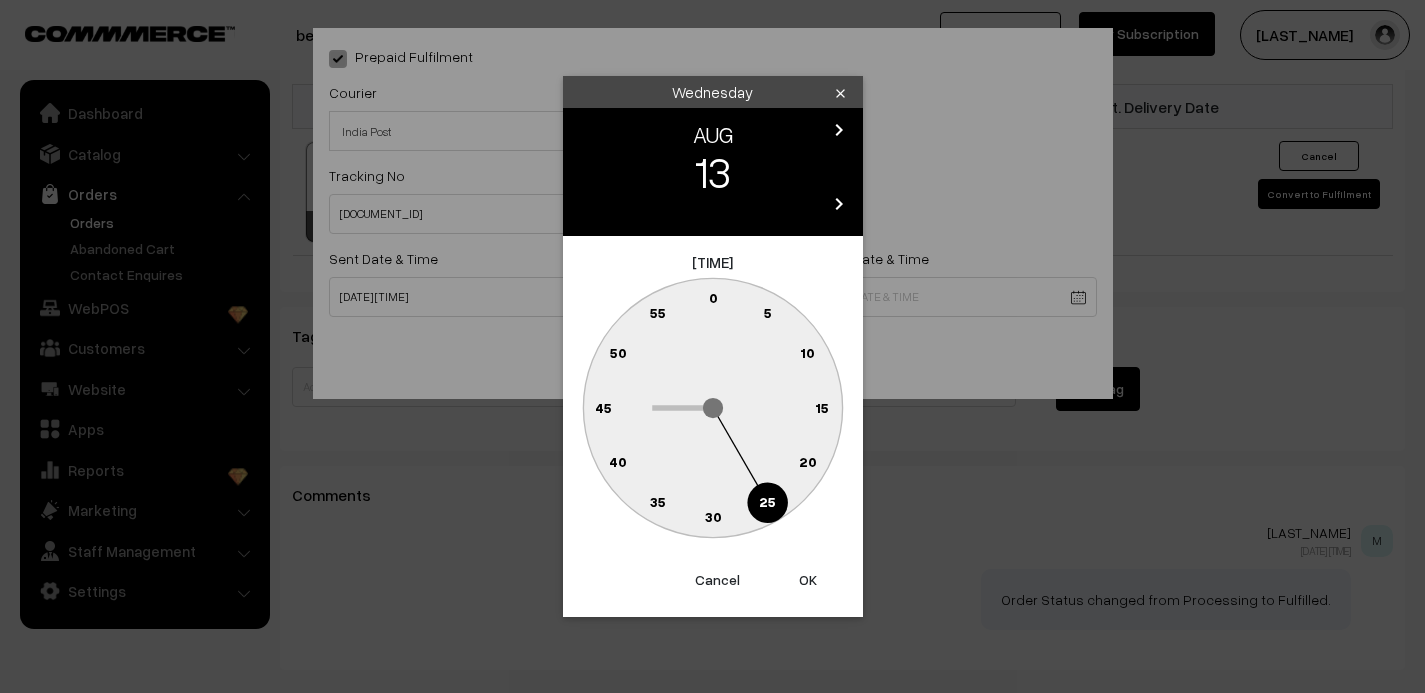 click on "OK" at bounding box center (808, 580) 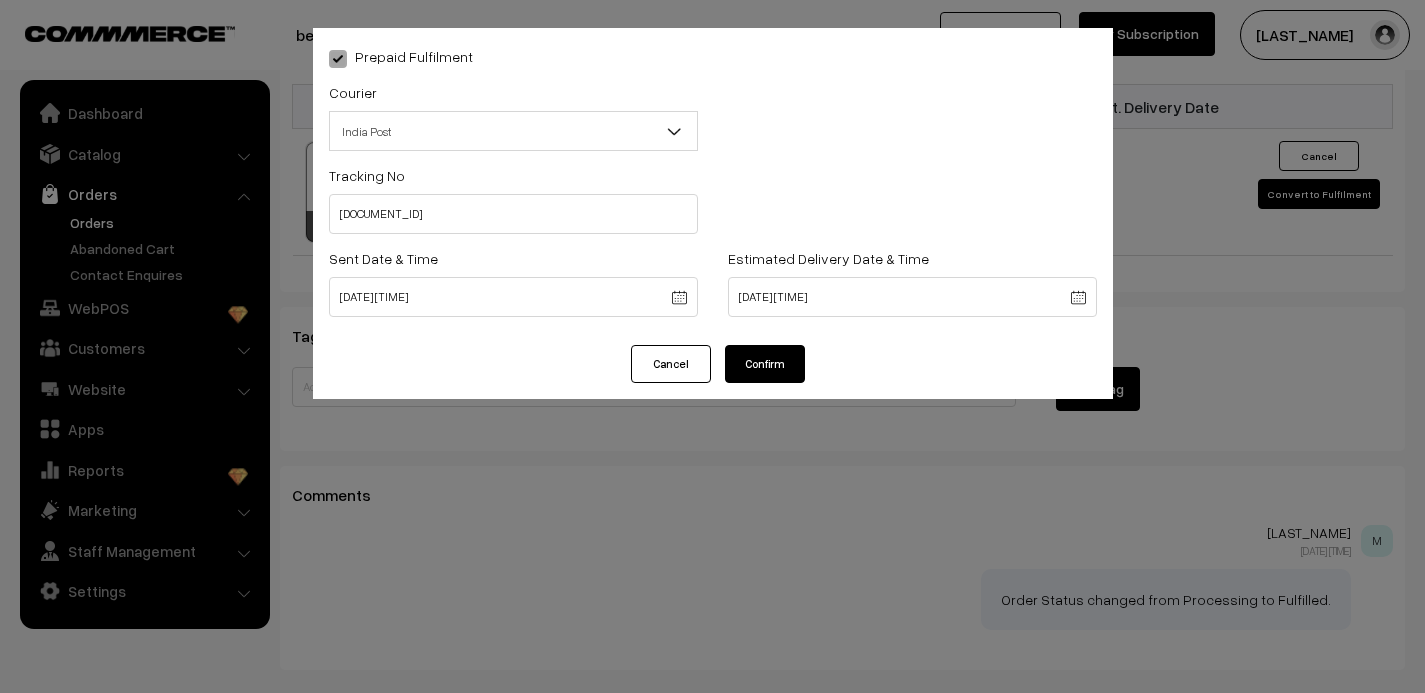 click on "Confirm" at bounding box center [765, 364] 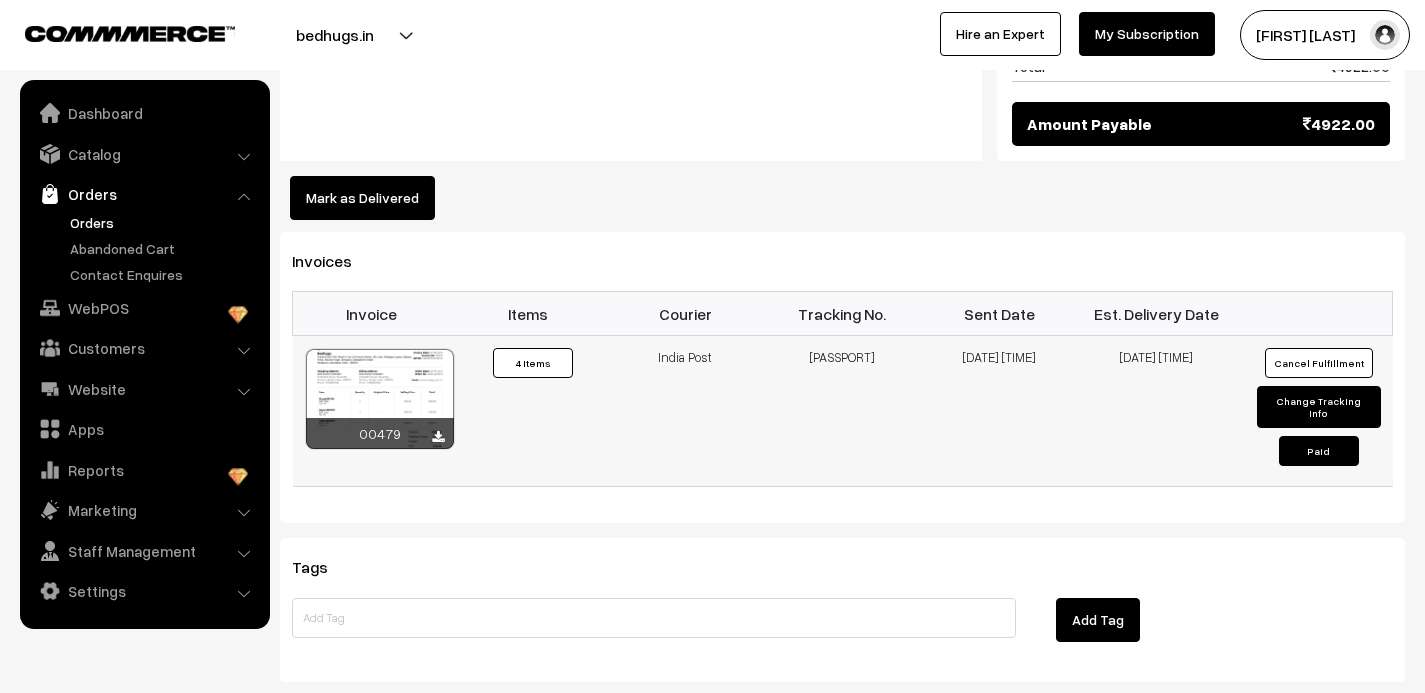 scroll, scrollTop: 1377, scrollLeft: 0, axis: vertical 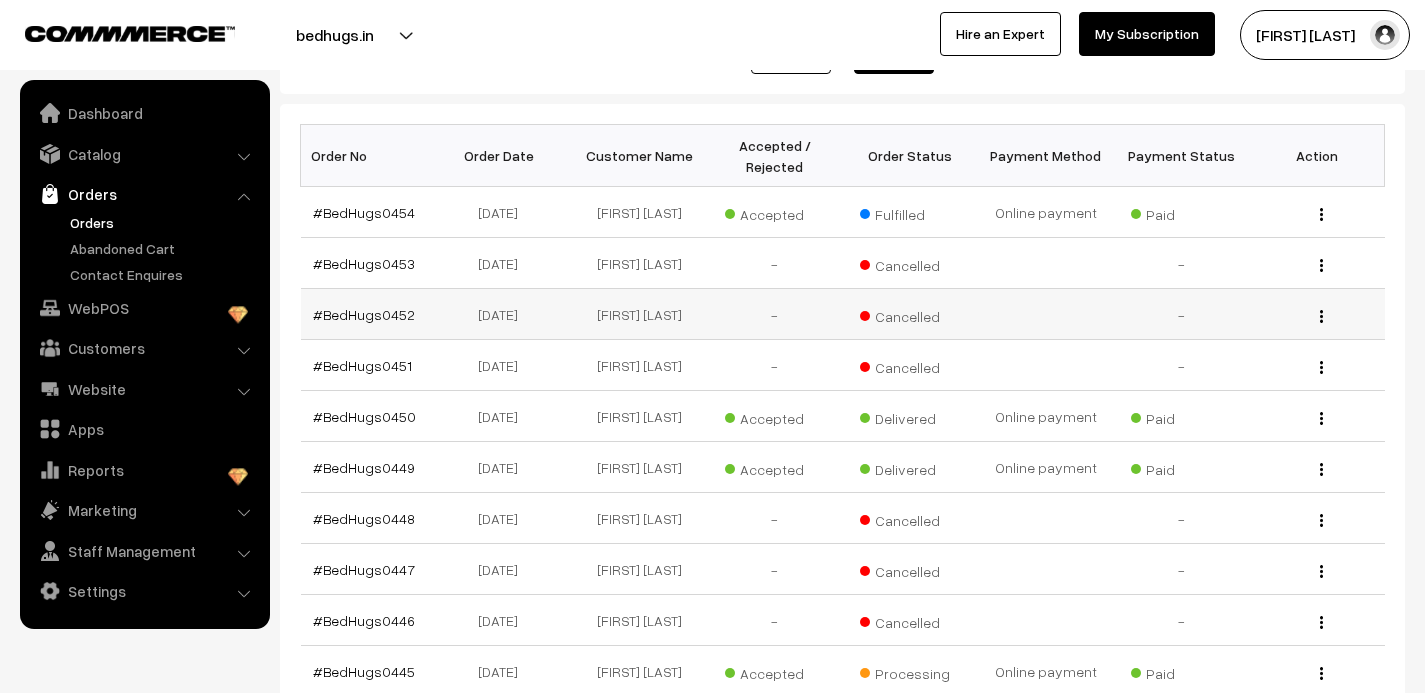 click on "[FIRST] [LAST]" at bounding box center [640, 314] 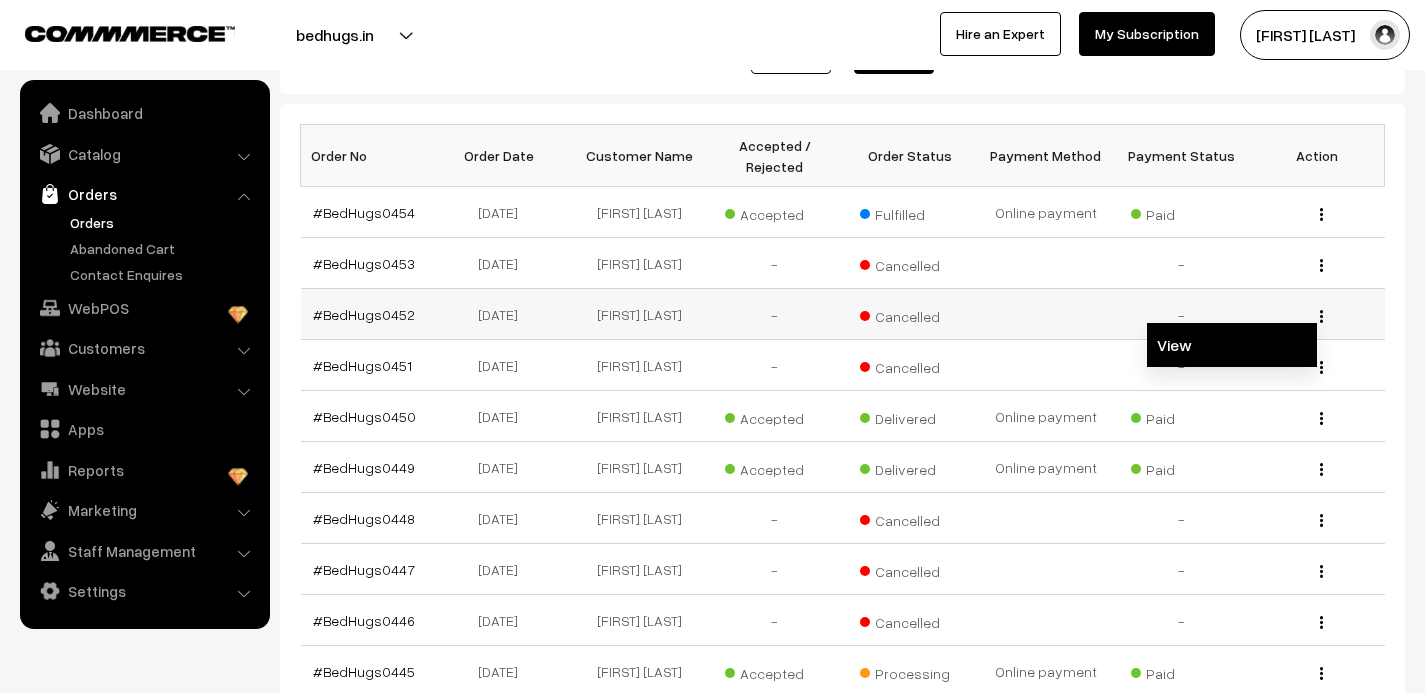 click on "View" at bounding box center [1232, 345] 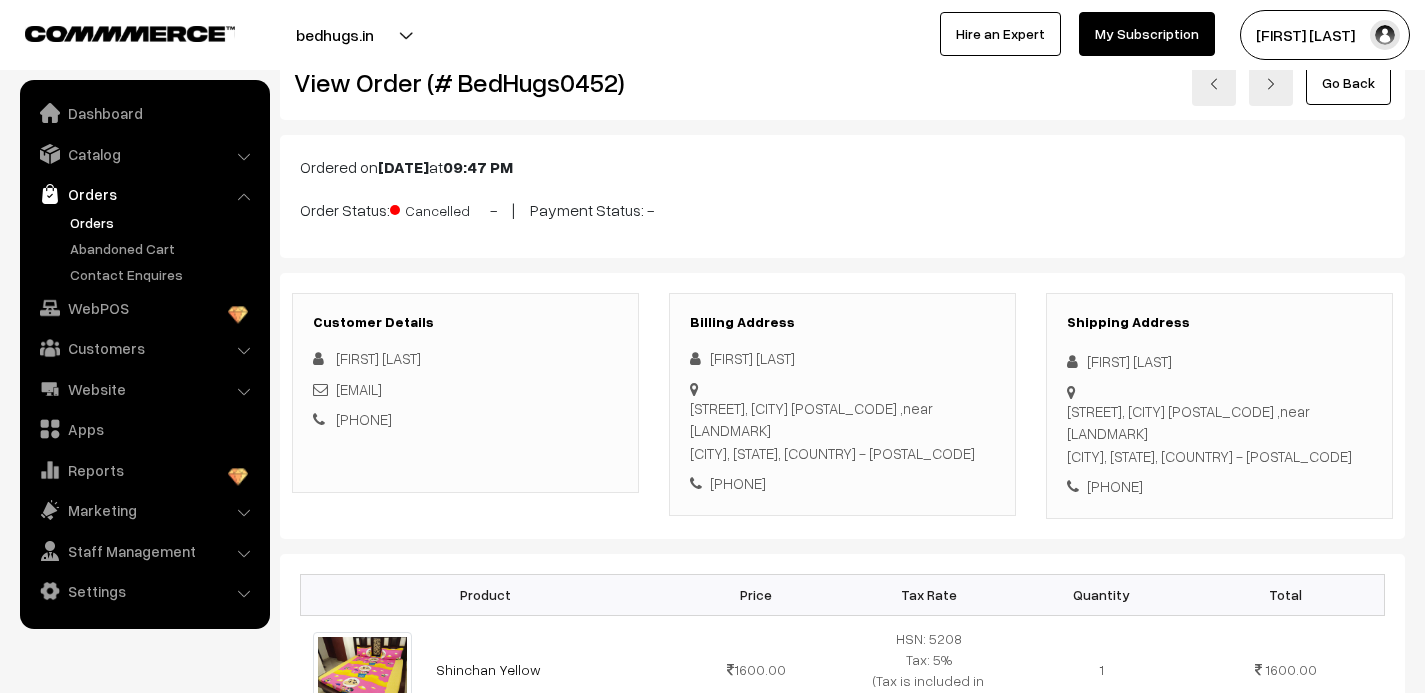 scroll, scrollTop: 0, scrollLeft: 0, axis: both 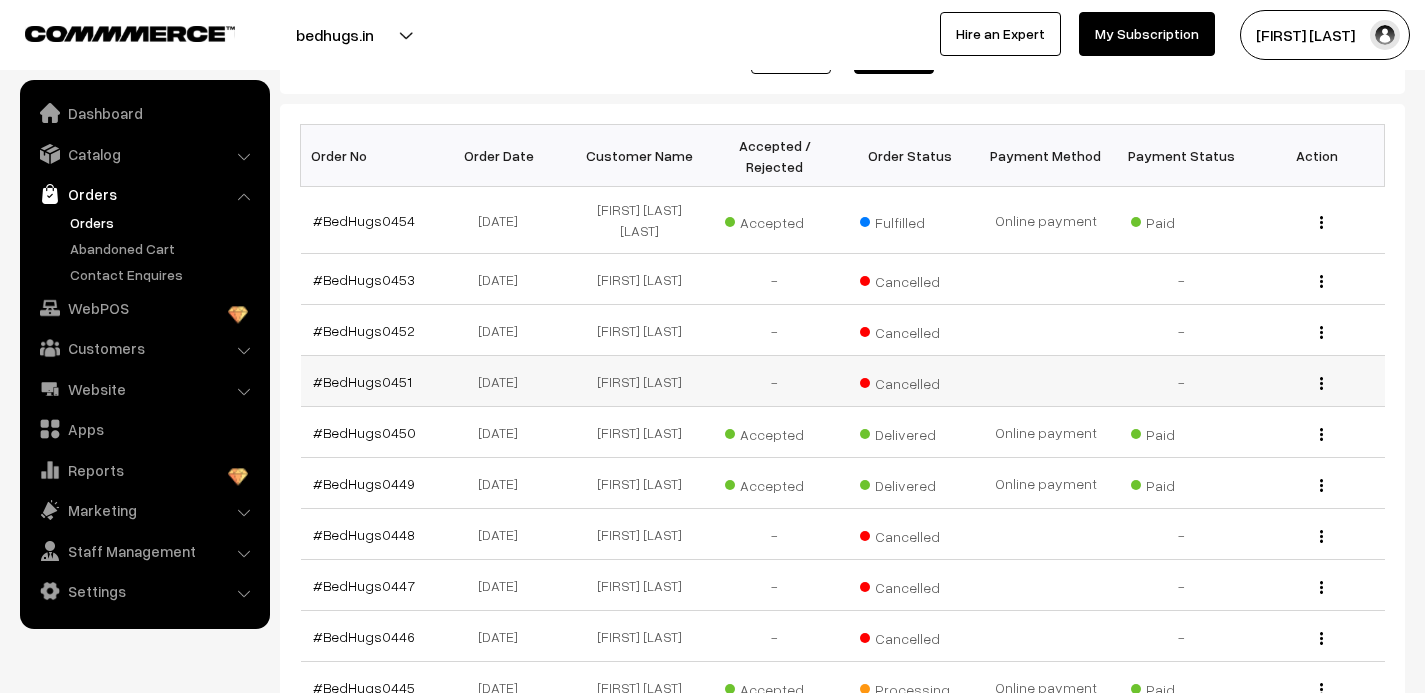 click on "Cancelled" at bounding box center [910, 381] 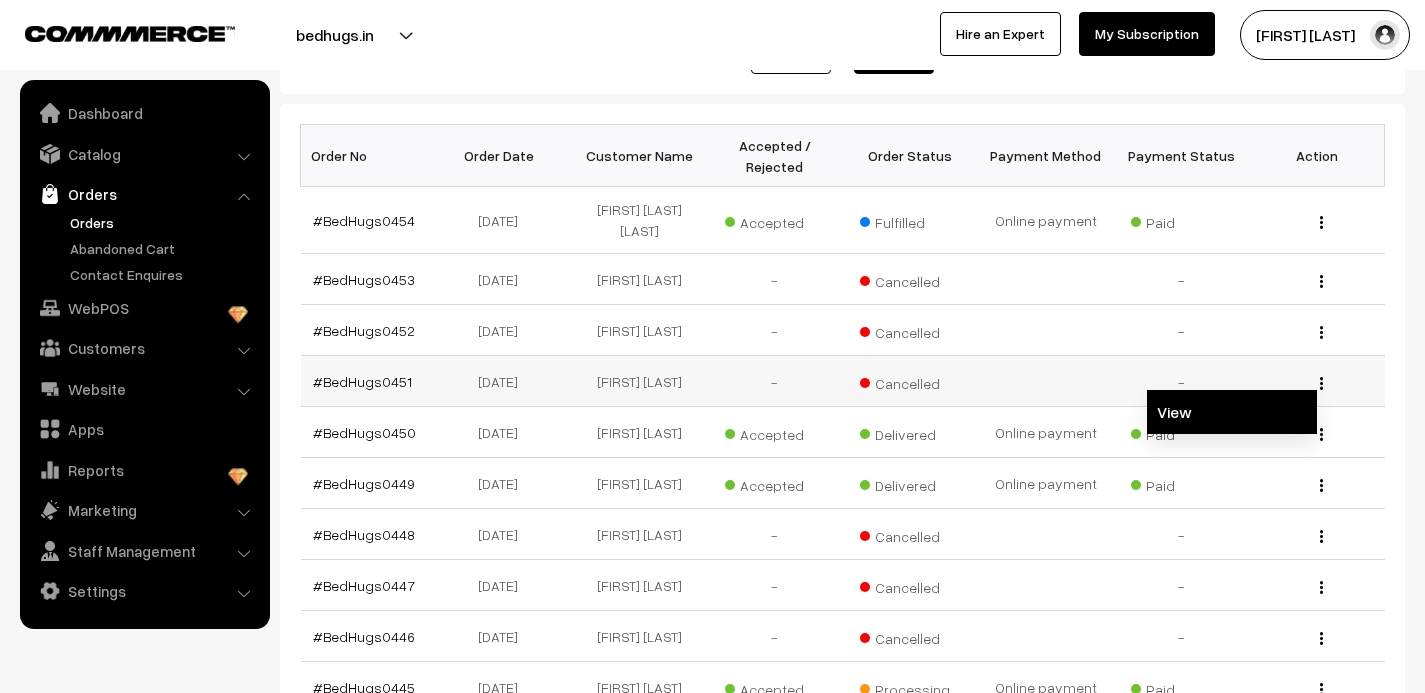 click on "View" at bounding box center [1232, 412] 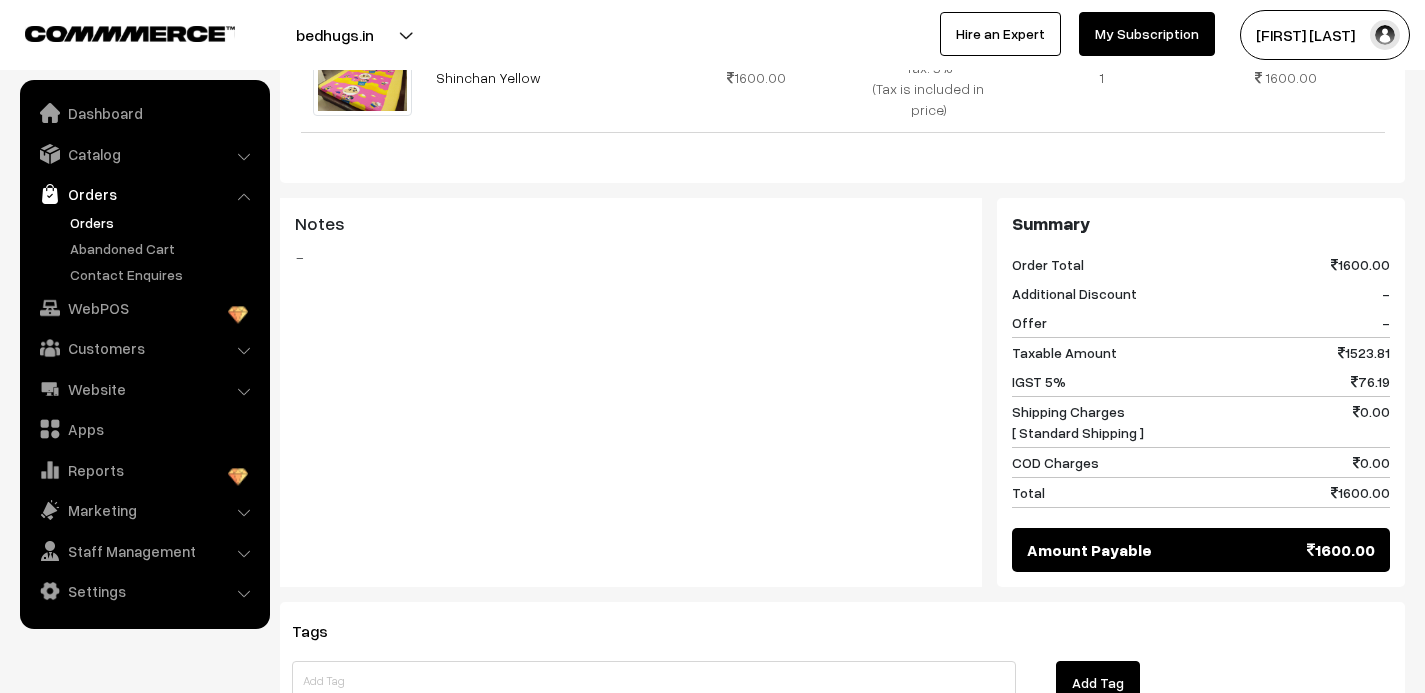 scroll, scrollTop: 0, scrollLeft: 0, axis: both 